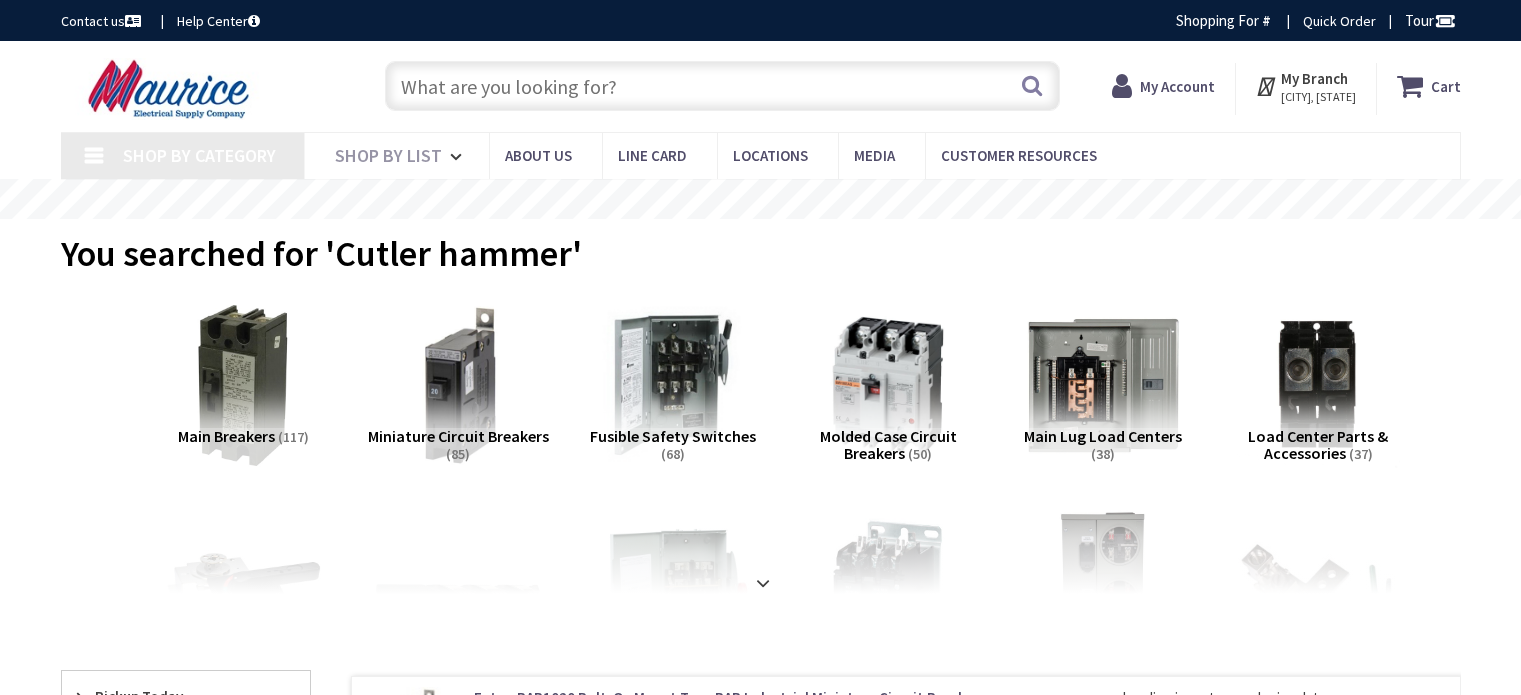 type on "[STREET], [CITY], [STATE] [POSTAL_CODE], US" 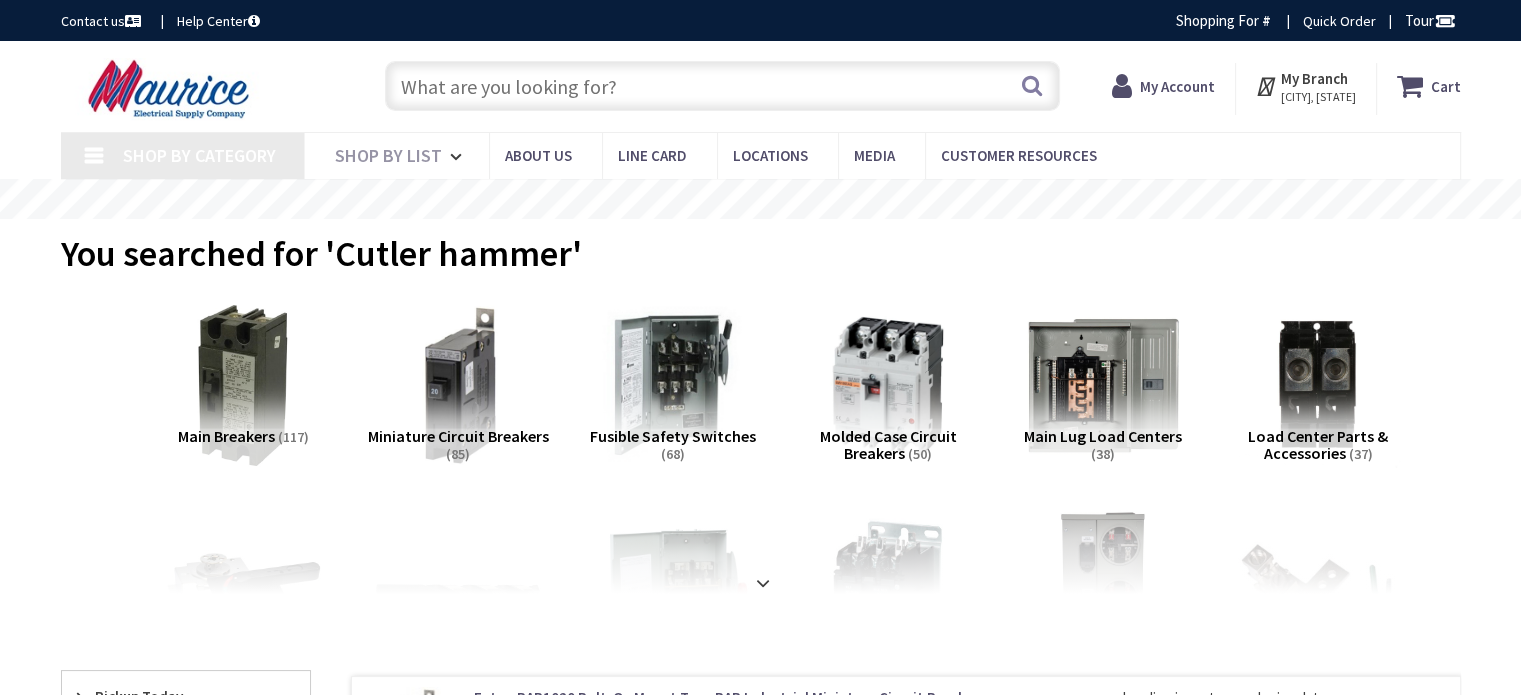 scroll, scrollTop: 0, scrollLeft: 0, axis: both 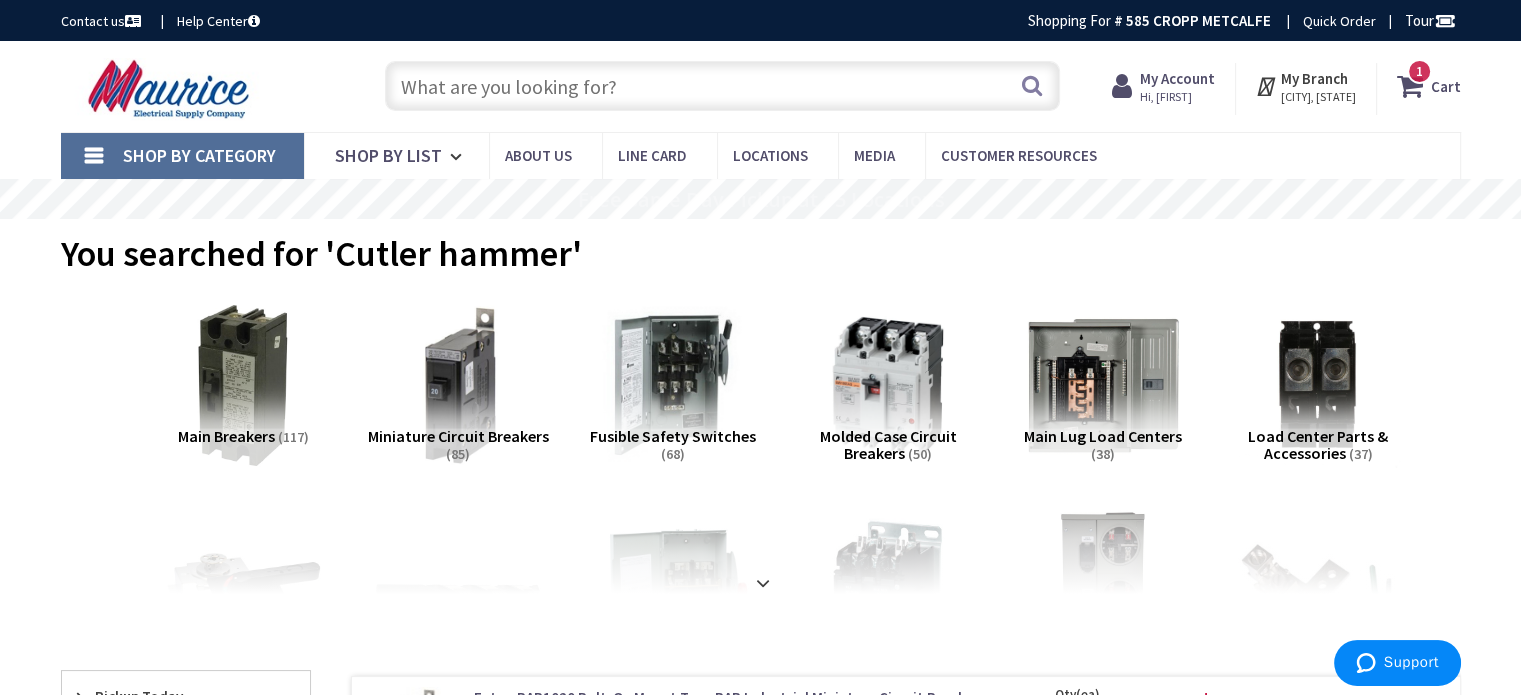 click at bounding box center (722, 86) 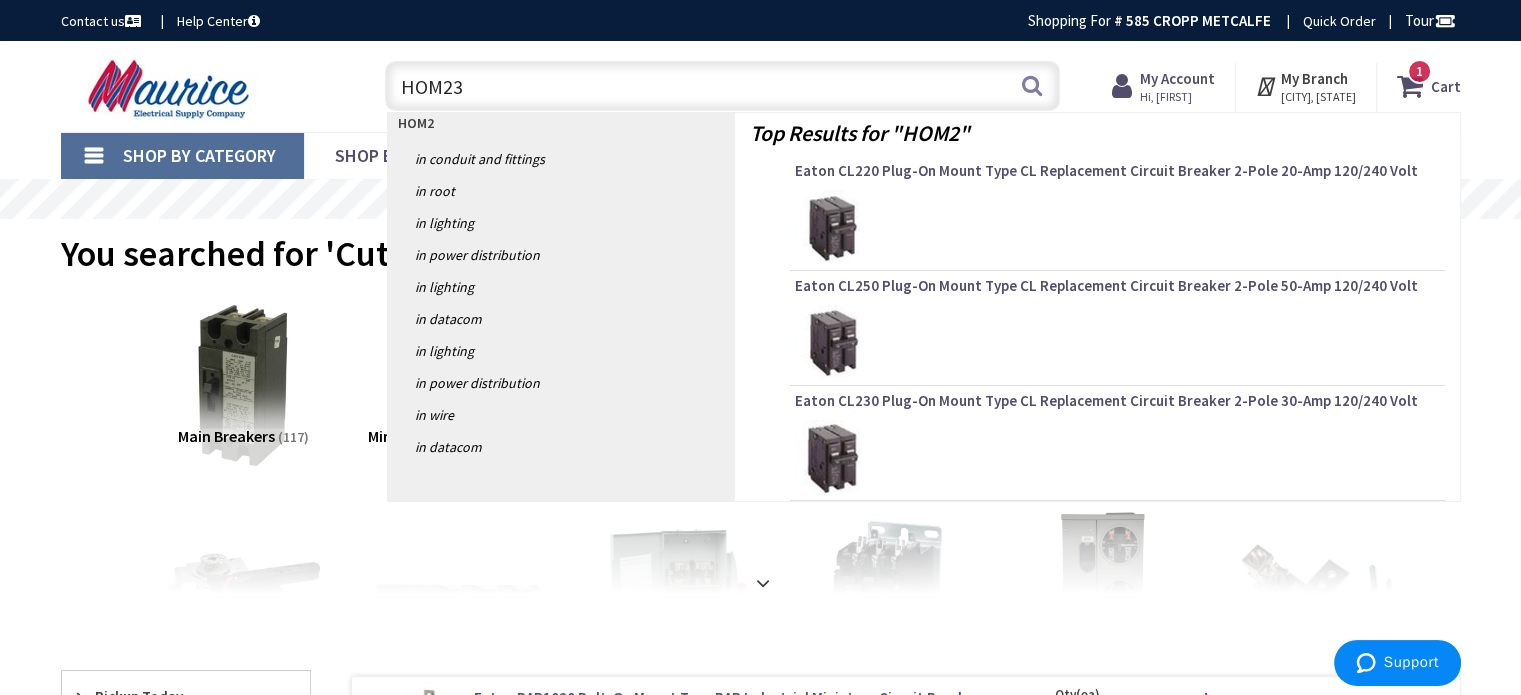 type on "HOM230" 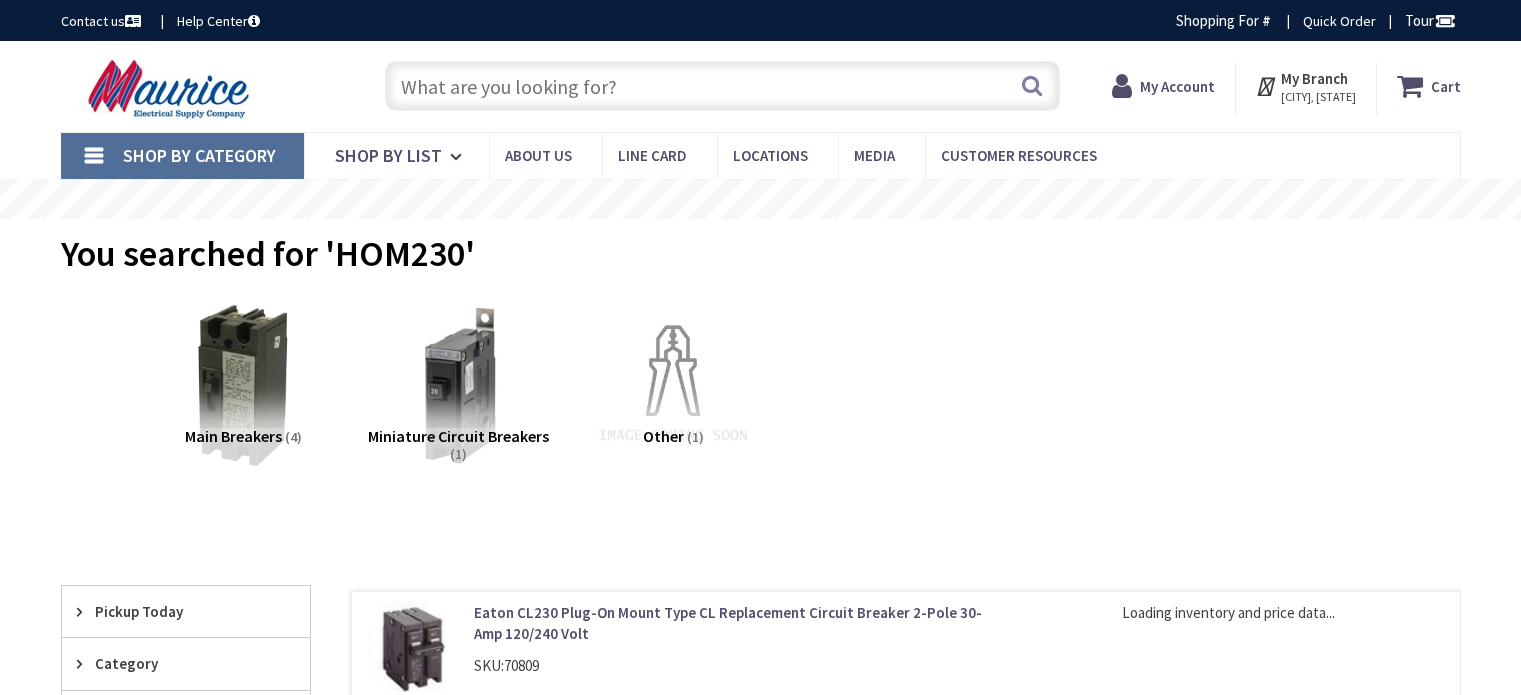scroll, scrollTop: 0, scrollLeft: 0, axis: both 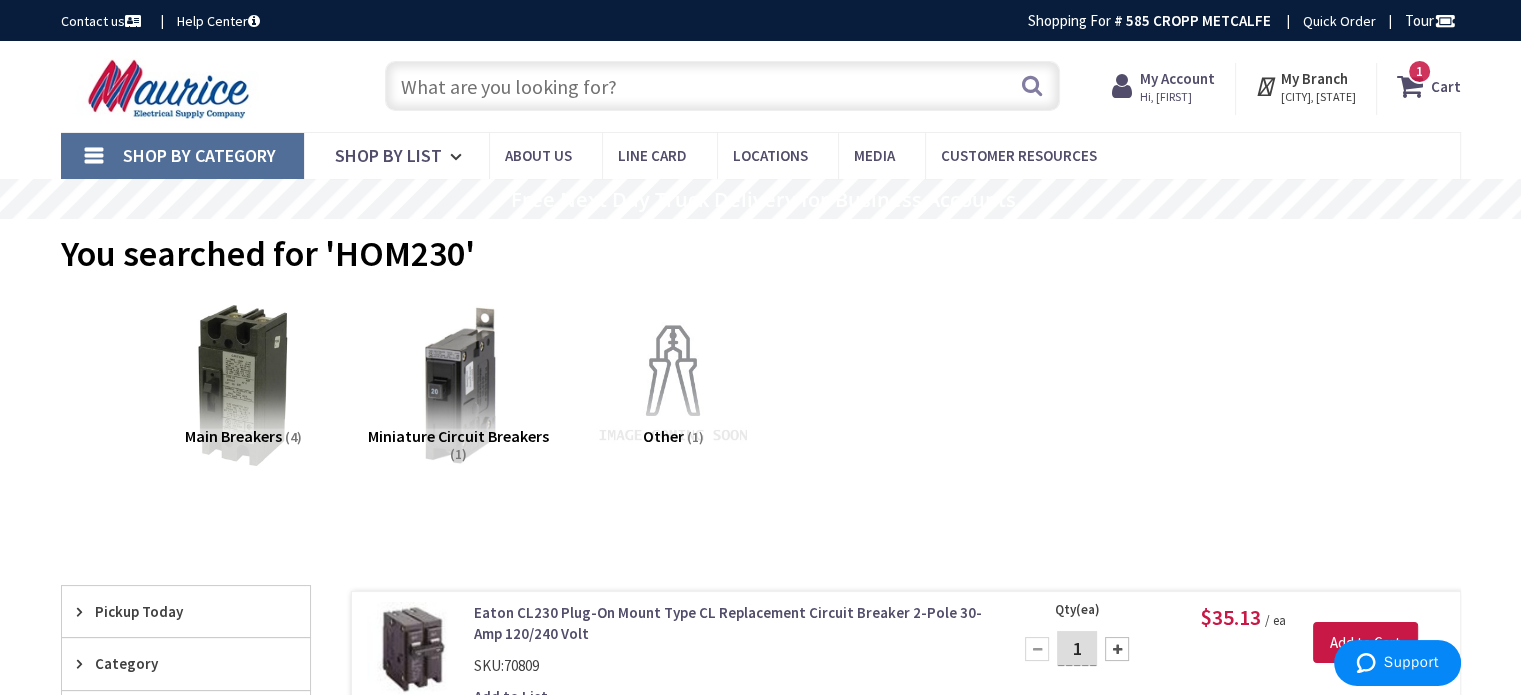 click at bounding box center (722, 86) 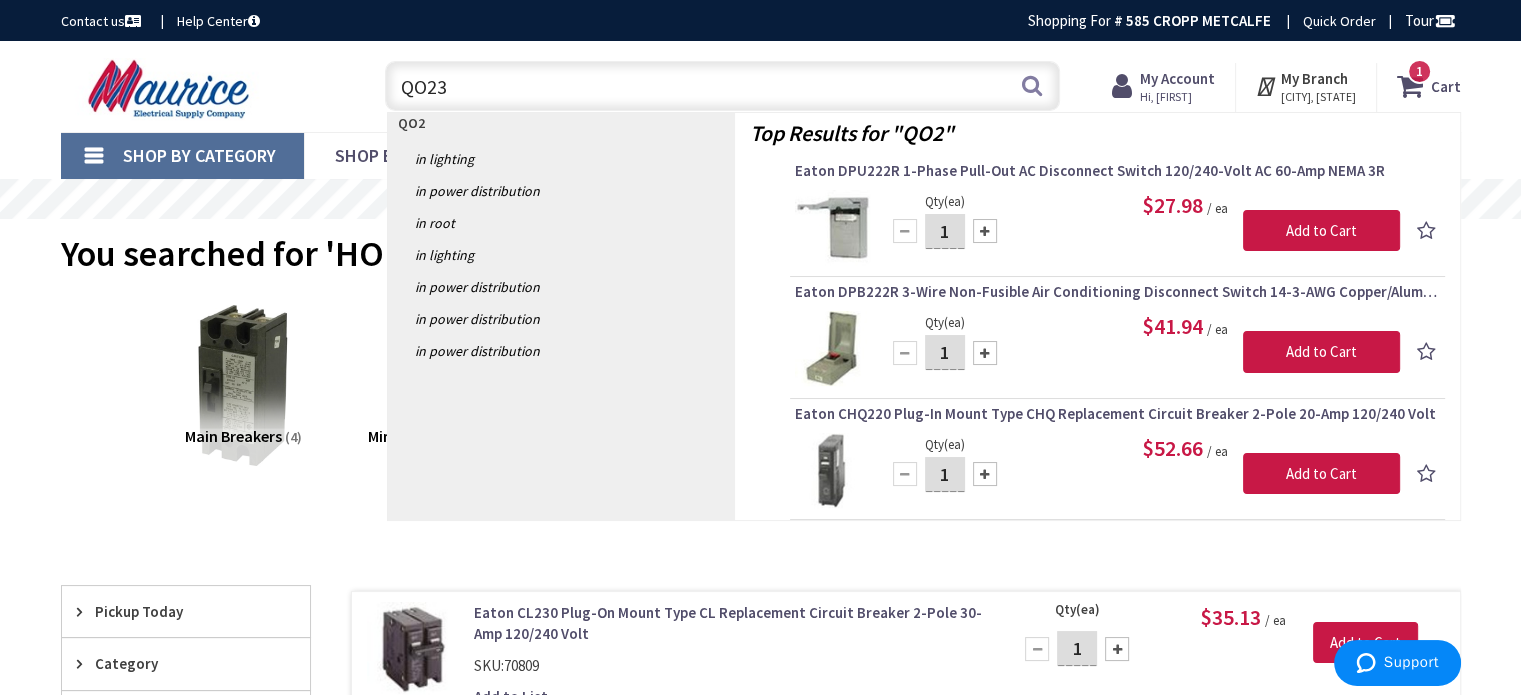 type on "QO230" 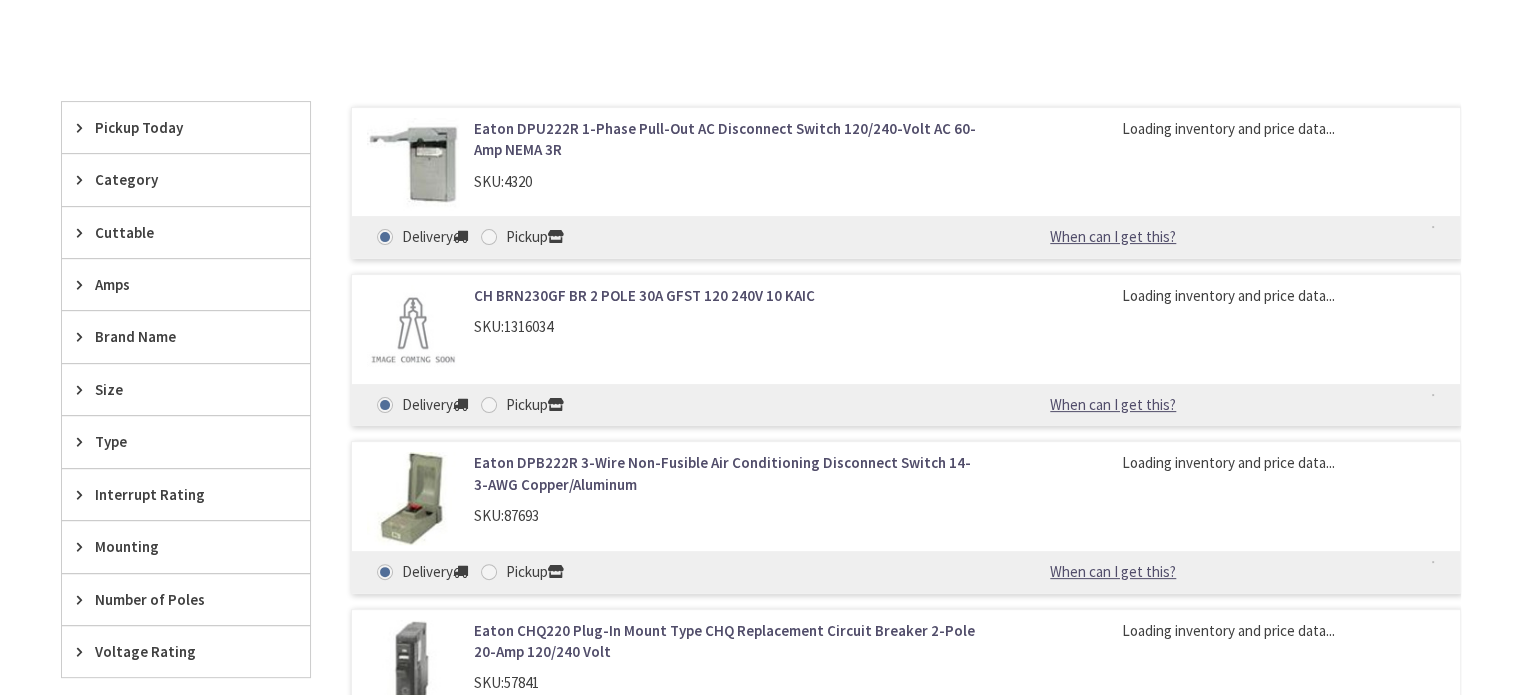 scroll, scrollTop: 500, scrollLeft: 0, axis: vertical 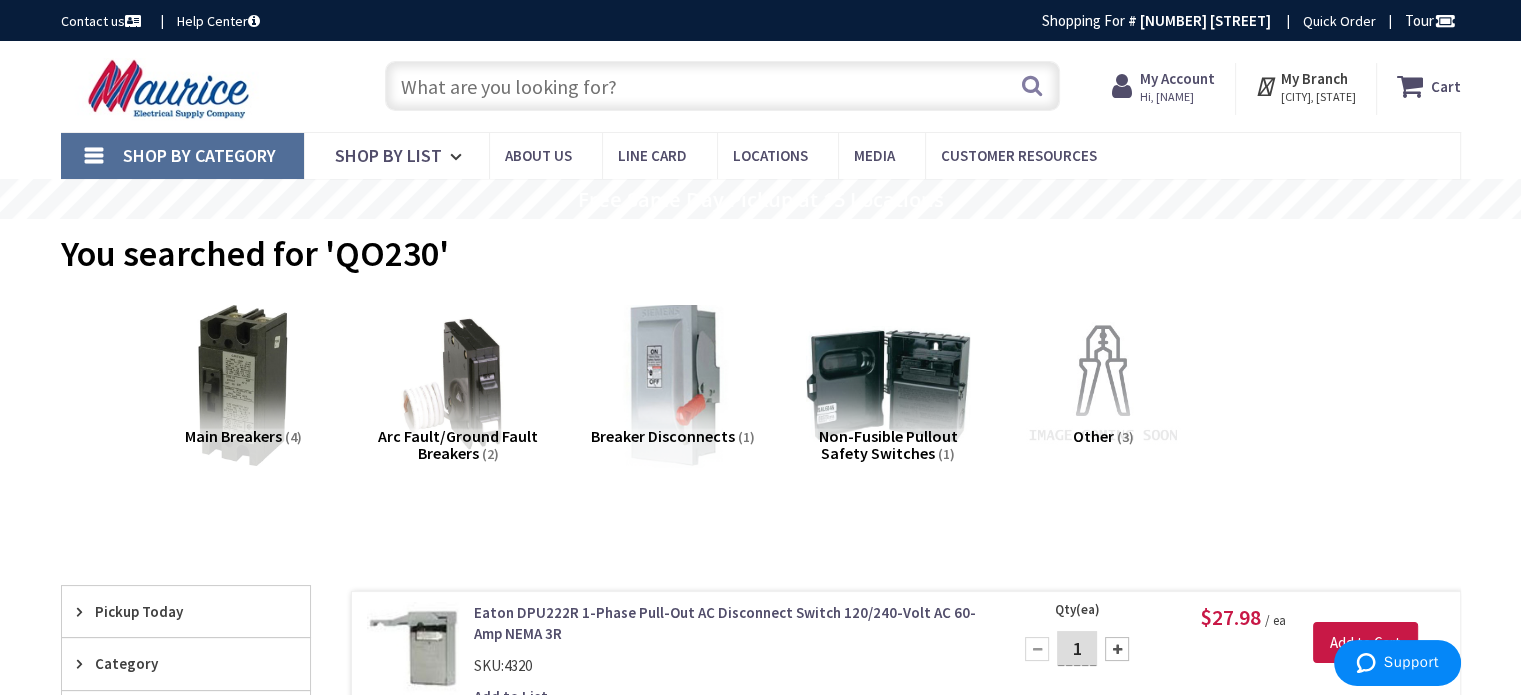 click at bounding box center [722, 86] 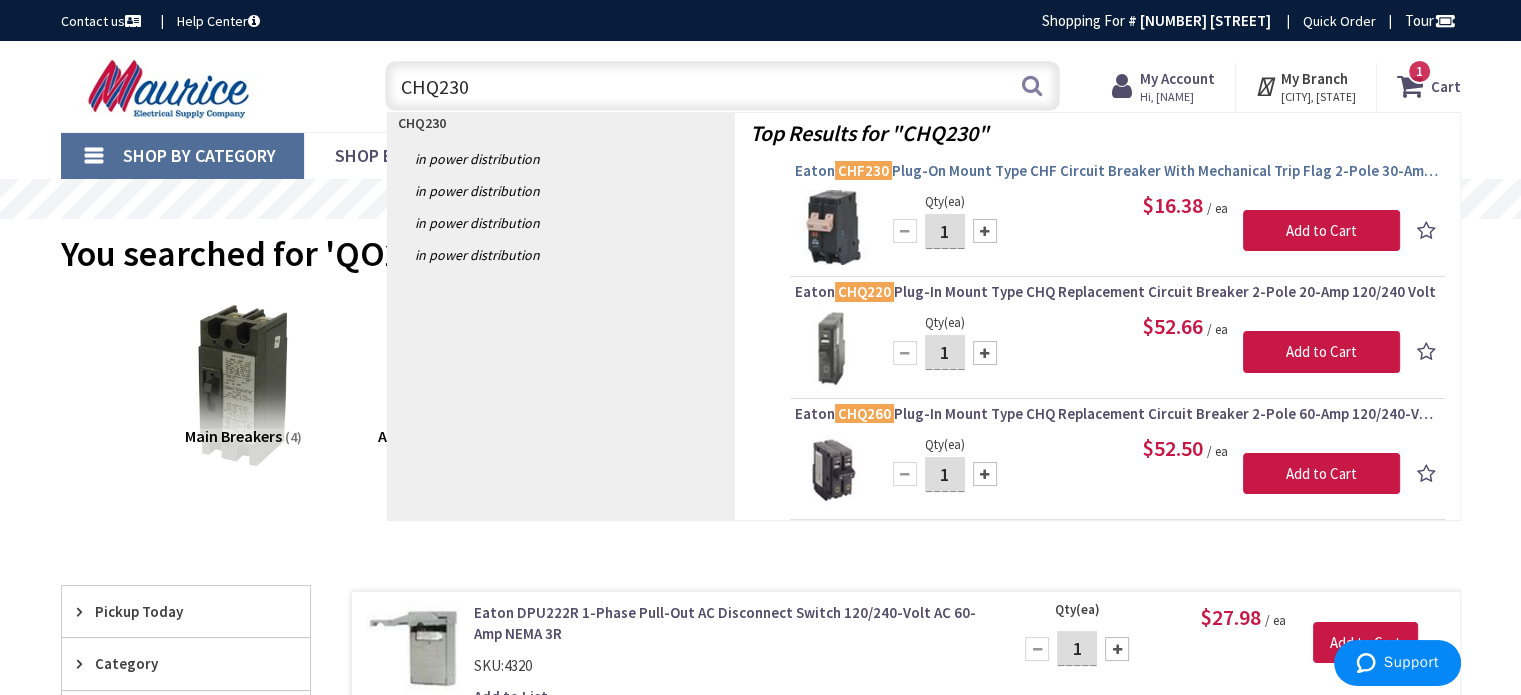 type on "CHQ230" 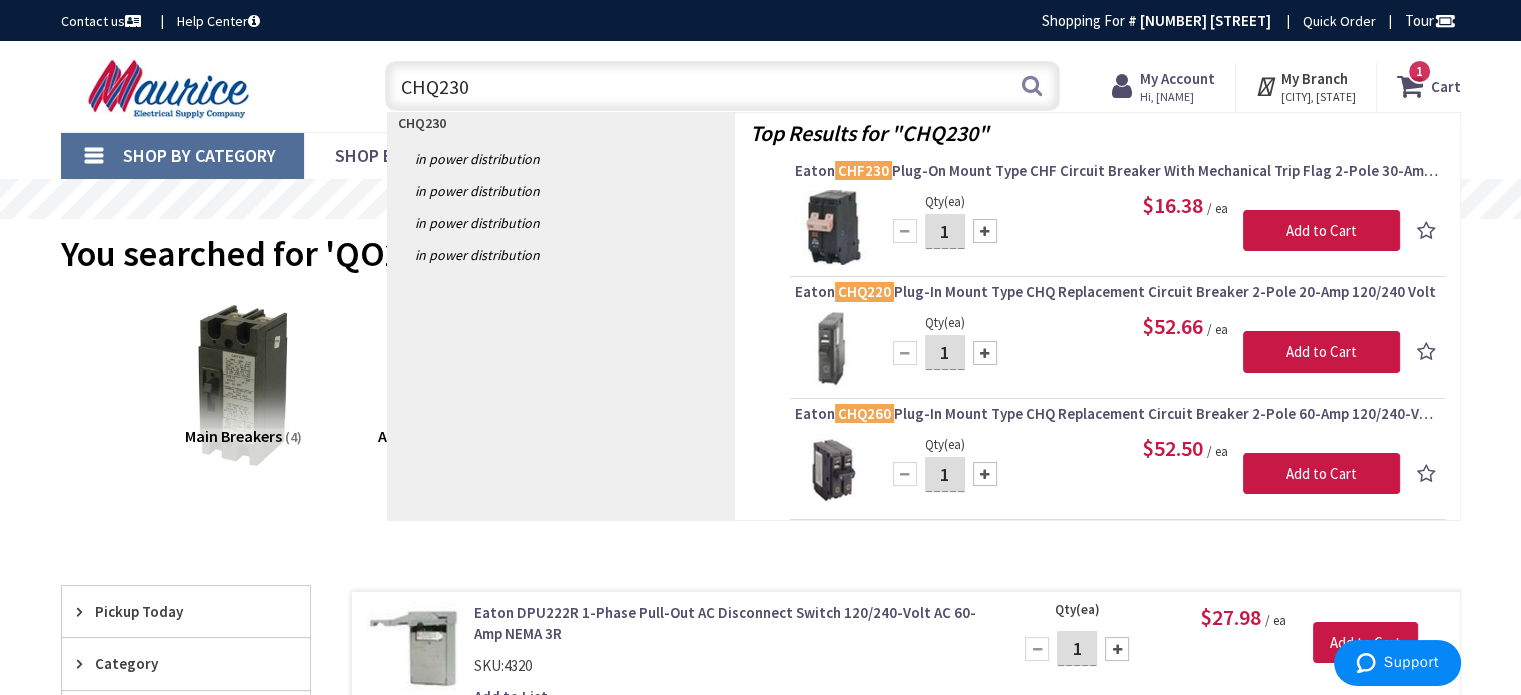click on "Eaton  CHF230  Plug-On Mount Type CHF Circuit Breaker With Mechanical Trip Flag 2-Pole 30-Amp 120/240 Volt" at bounding box center (1117, 171) 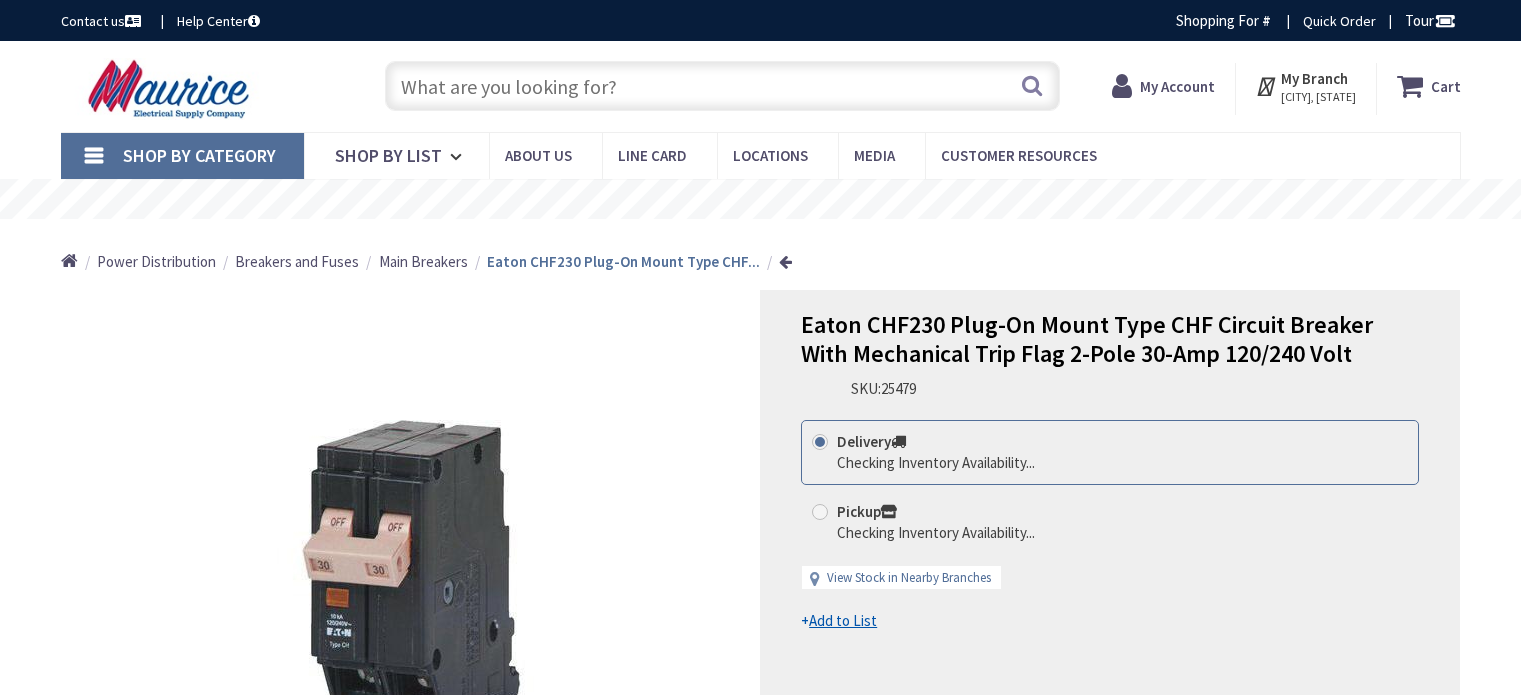 scroll, scrollTop: 0, scrollLeft: 0, axis: both 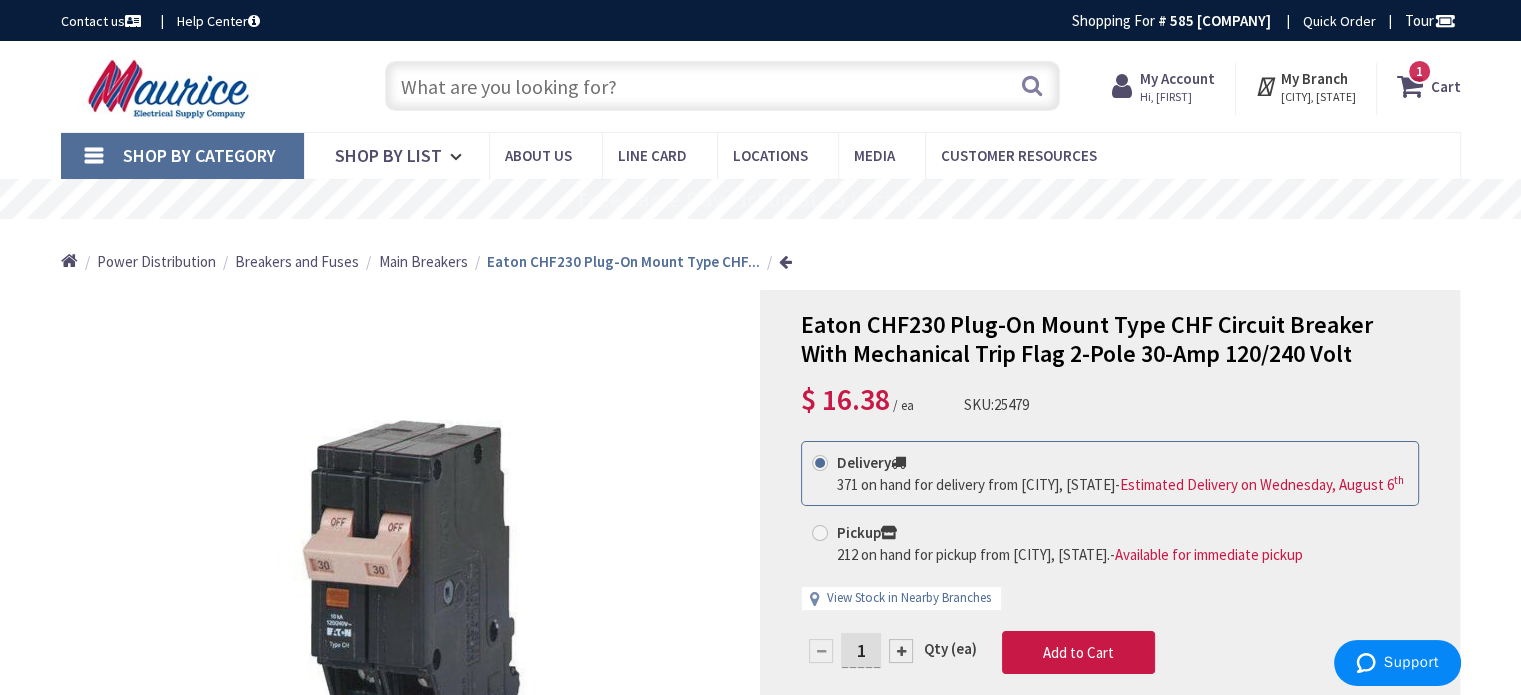 click at bounding box center [722, 86] 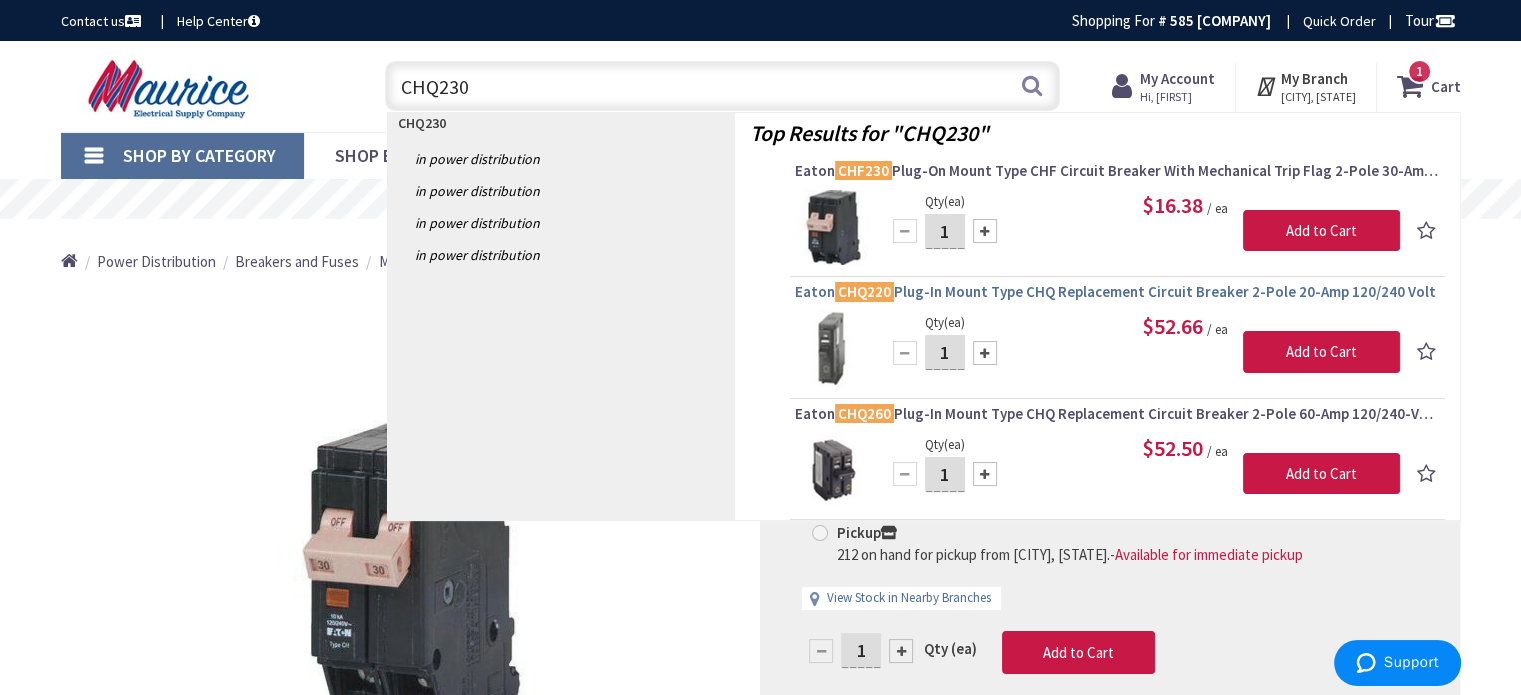 type on "CHQ230" 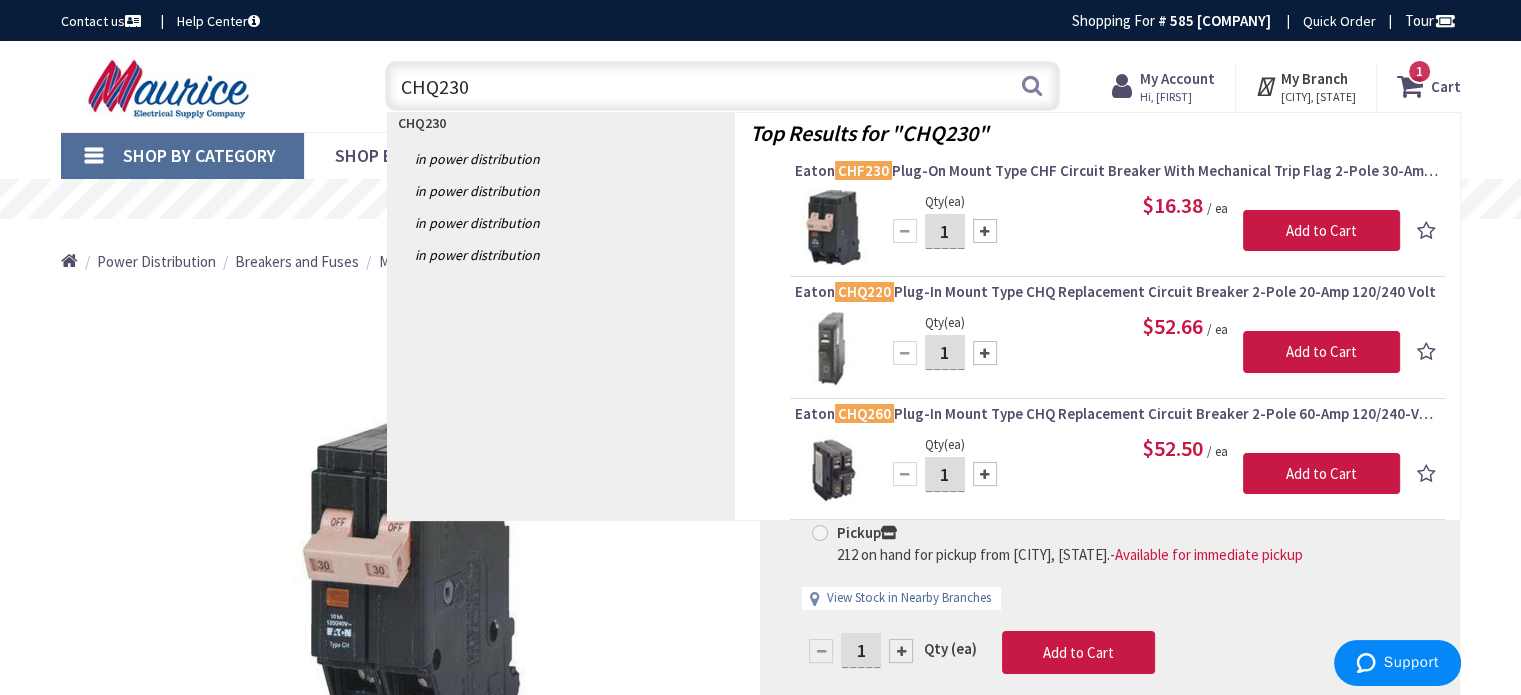 click on "CHQ220" at bounding box center (864, 291) 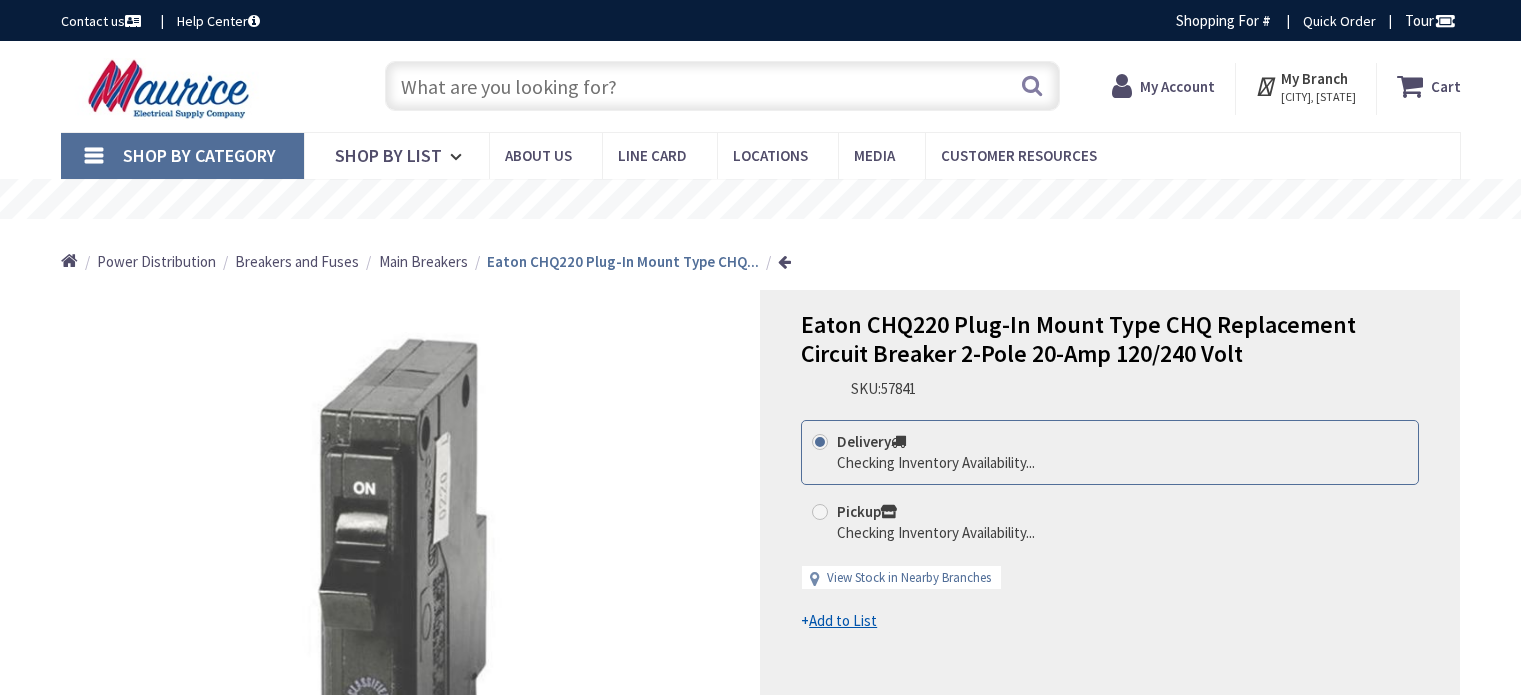 scroll, scrollTop: 0, scrollLeft: 0, axis: both 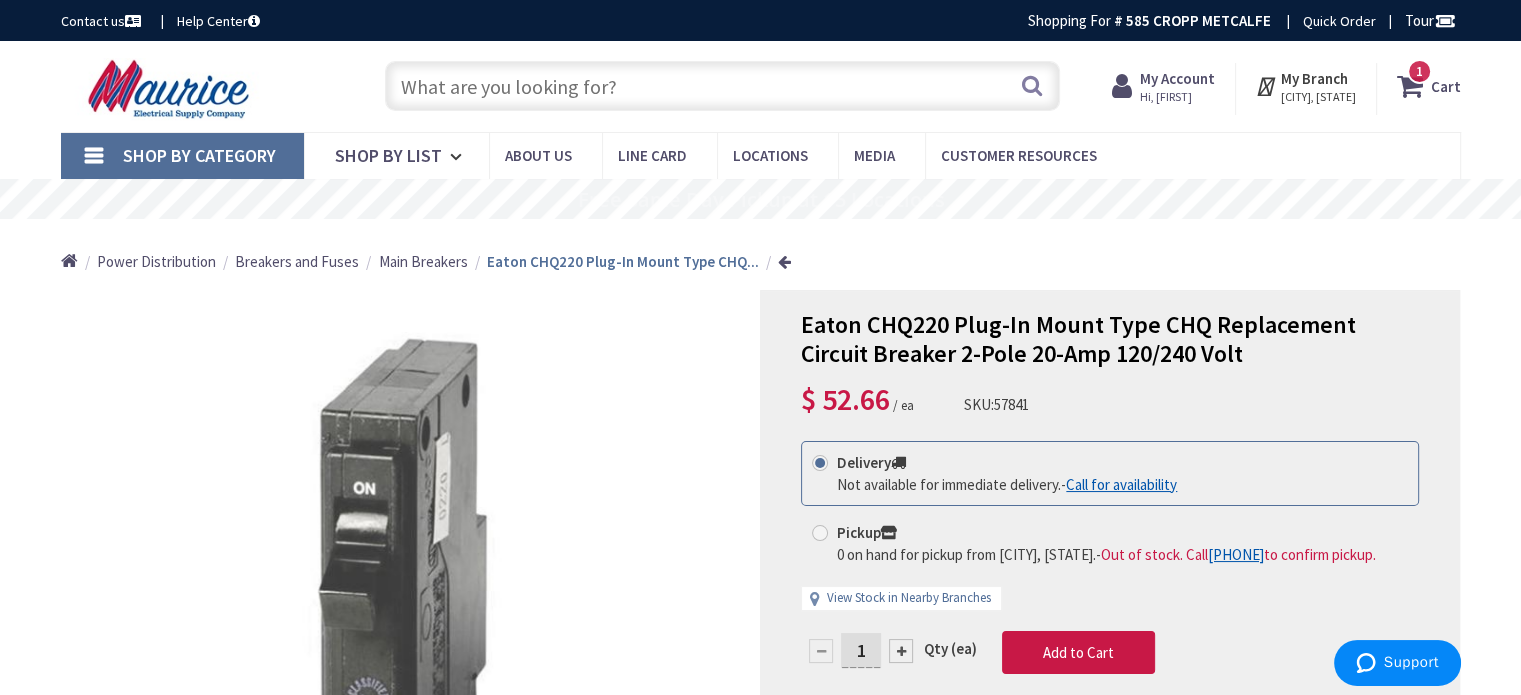 click at bounding box center [722, 86] 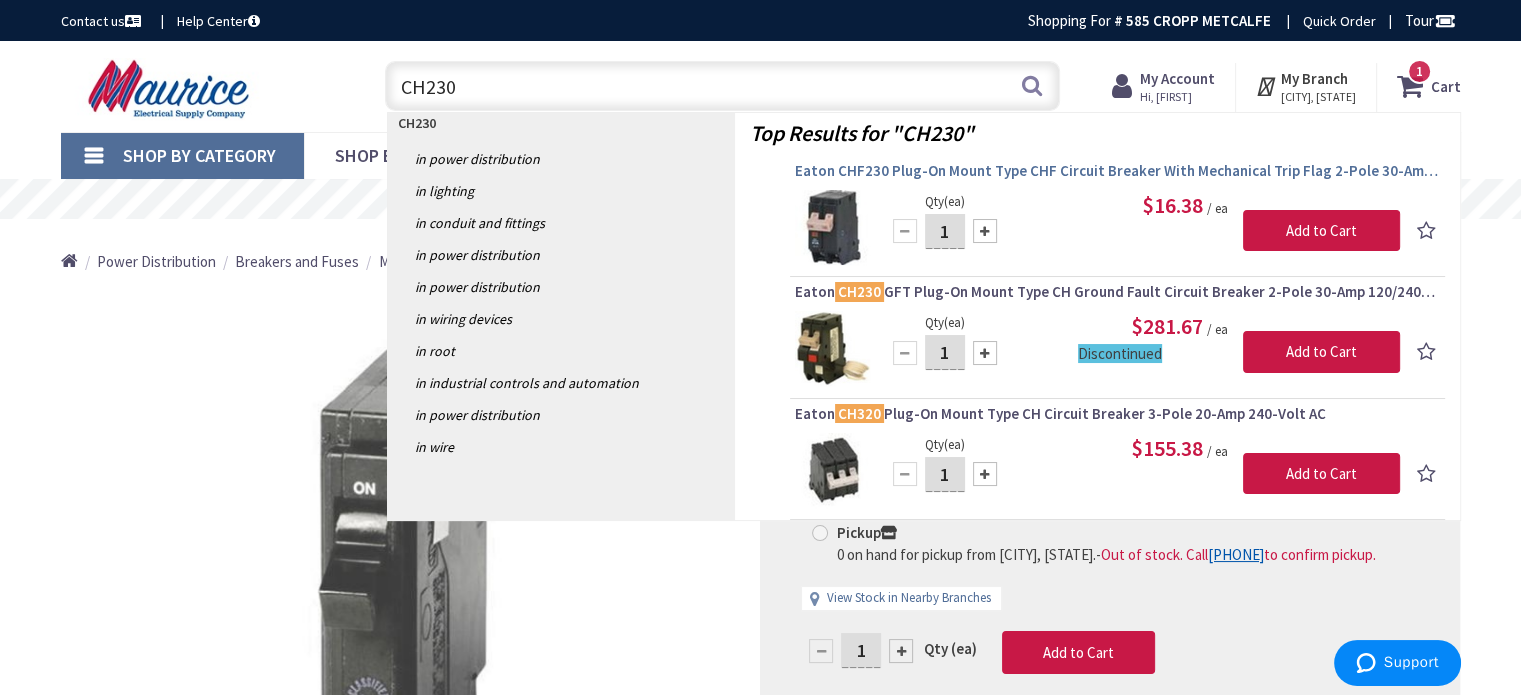 type on "CH230" 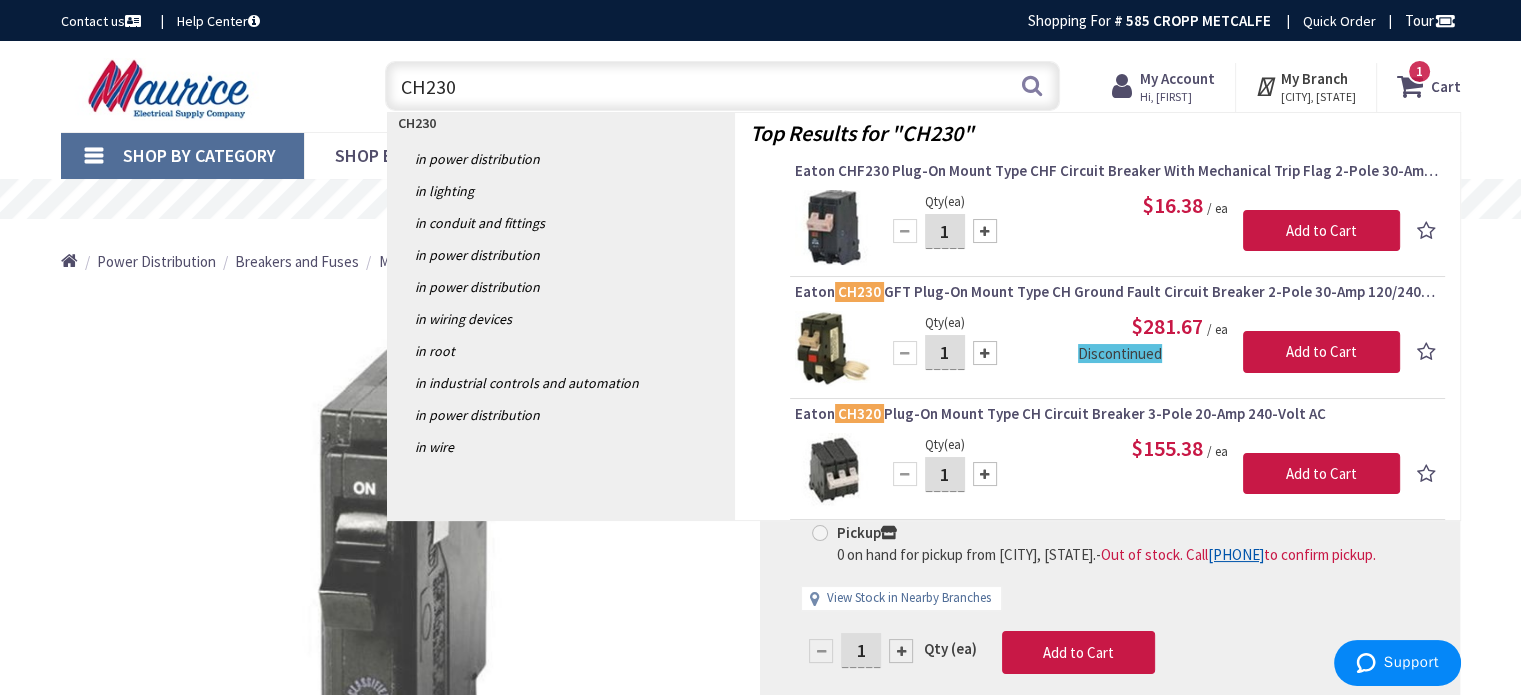 click on "Eaton CHF230 Plug-On Mount Type CHF Circuit Breaker With Mechanical Trip Flag 2-Pole 30-Amp 120/240 Volt" at bounding box center [1117, 171] 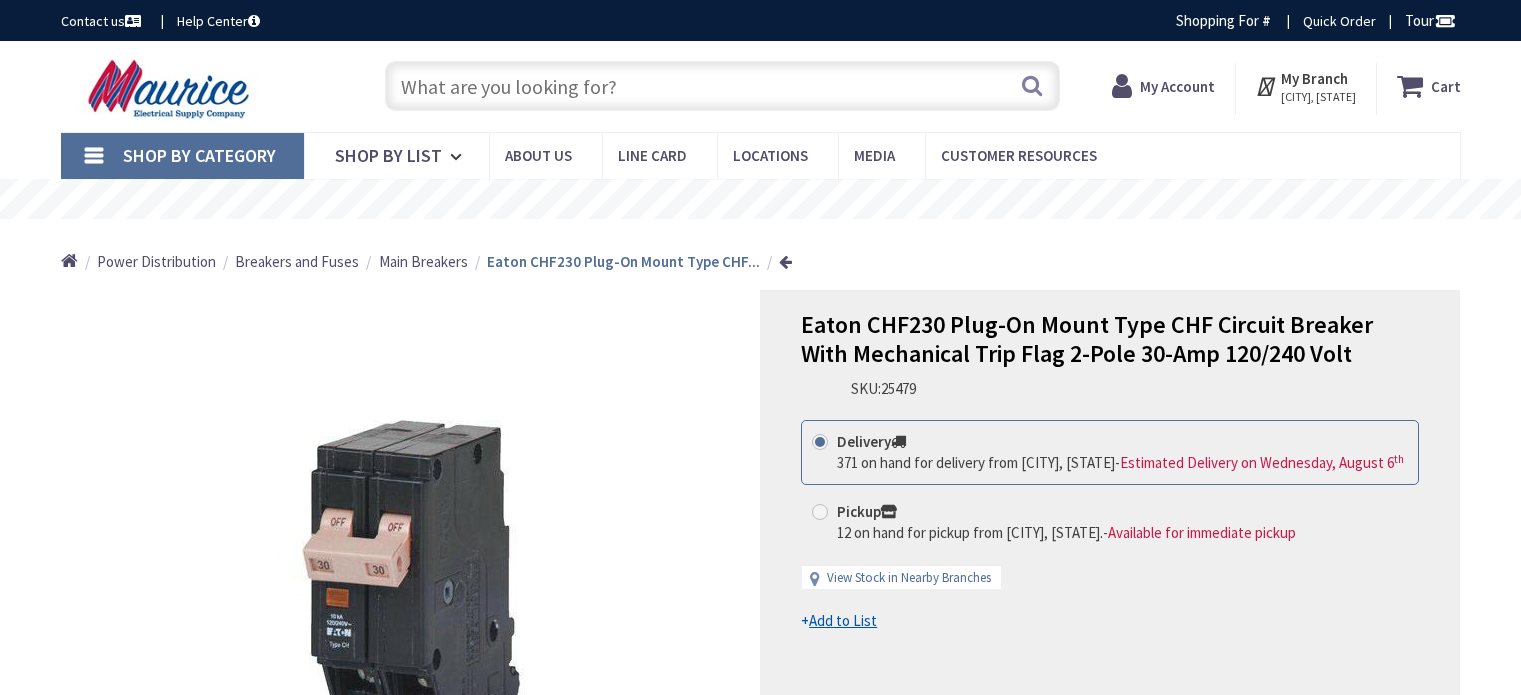 scroll, scrollTop: 0, scrollLeft: 0, axis: both 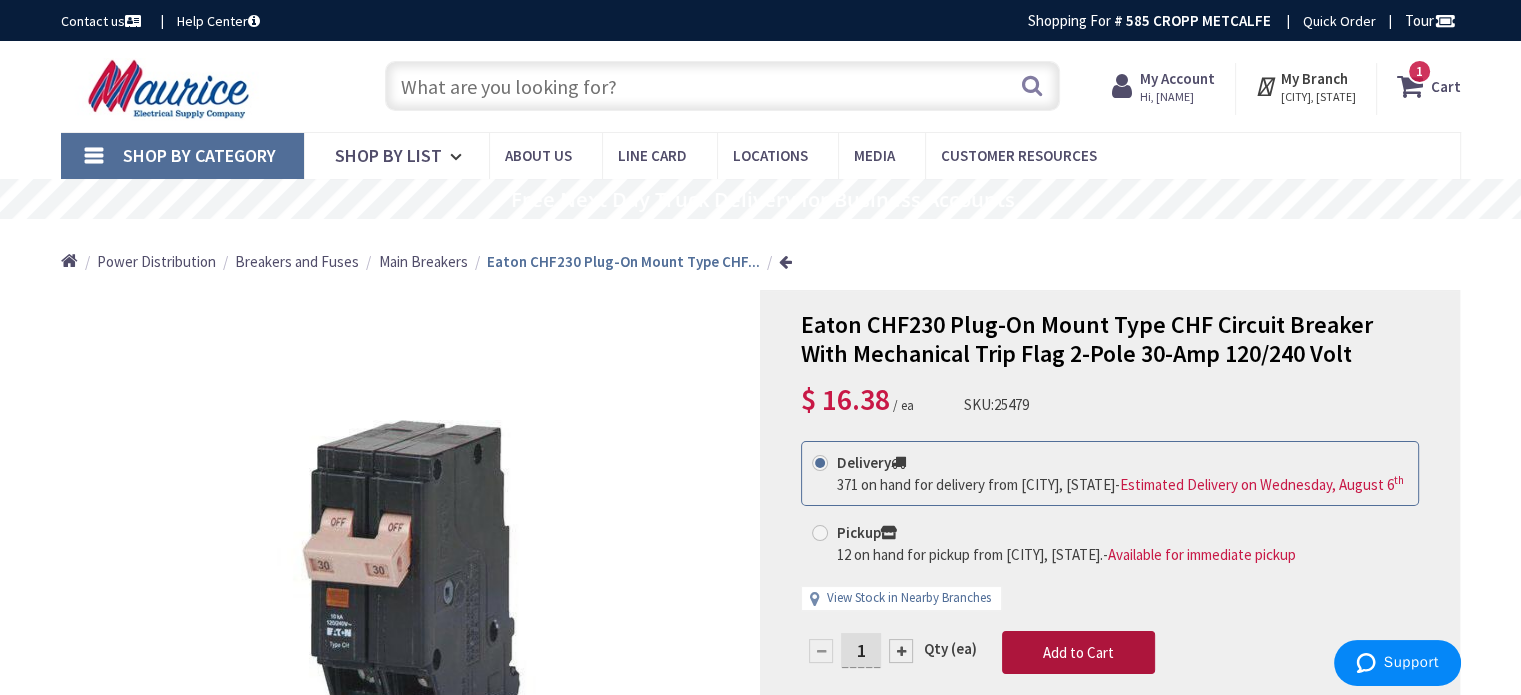 click on "Add to Cart" at bounding box center [1078, 652] 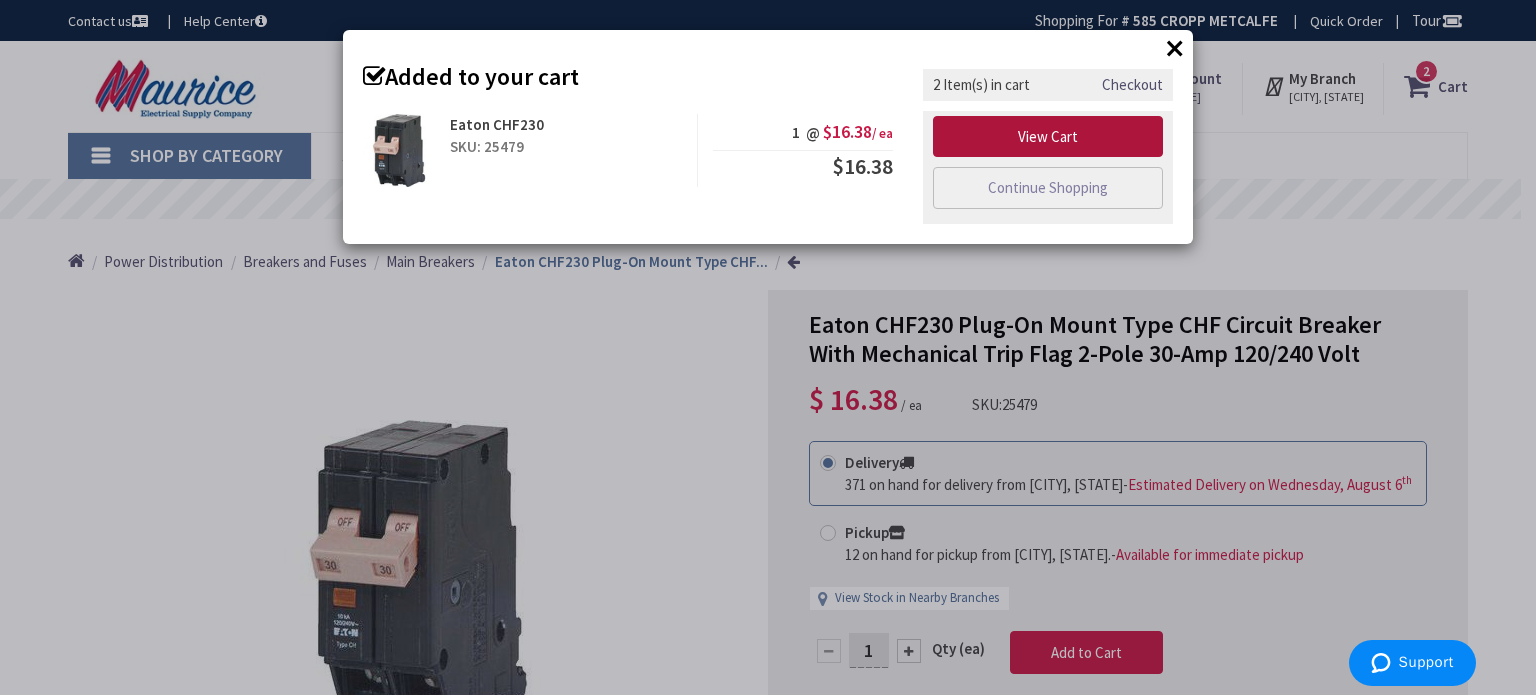 click on "View Cart" at bounding box center (1048, 137) 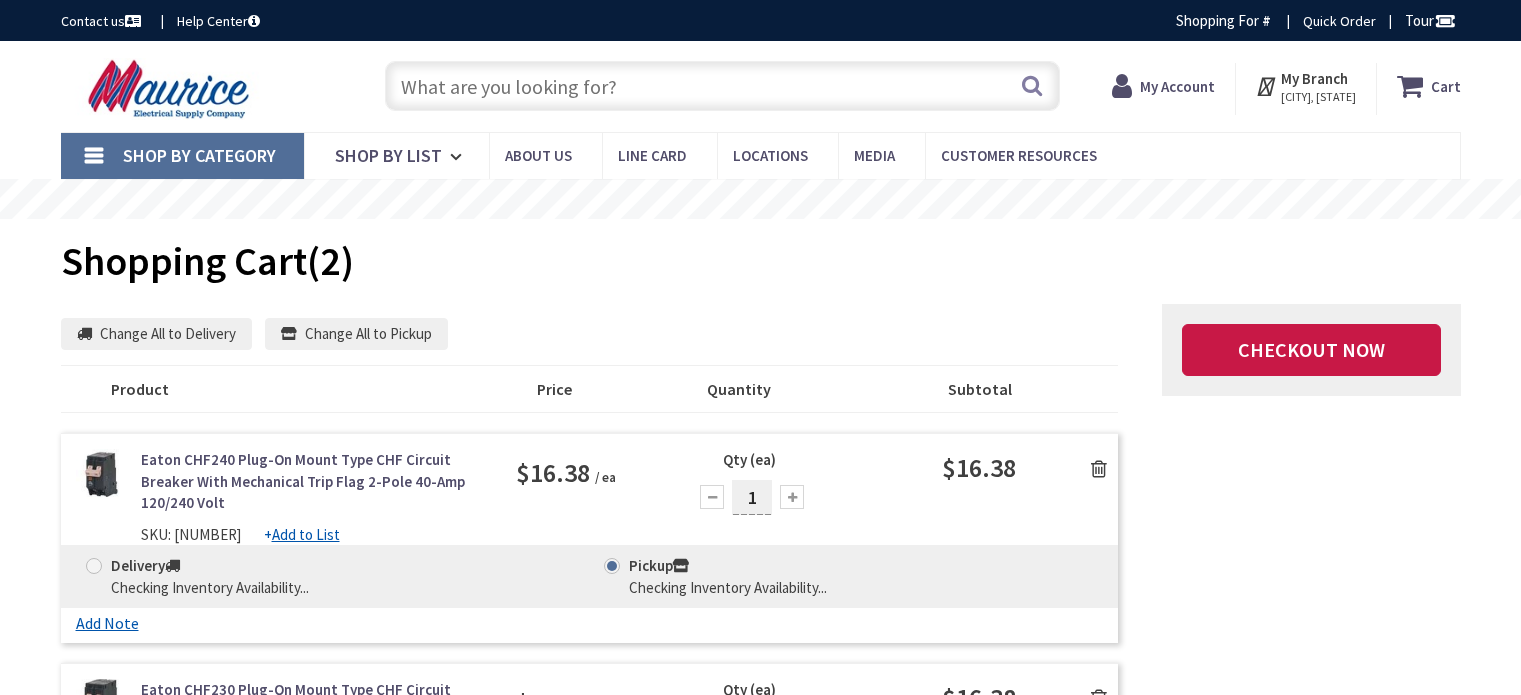 scroll, scrollTop: 0, scrollLeft: 0, axis: both 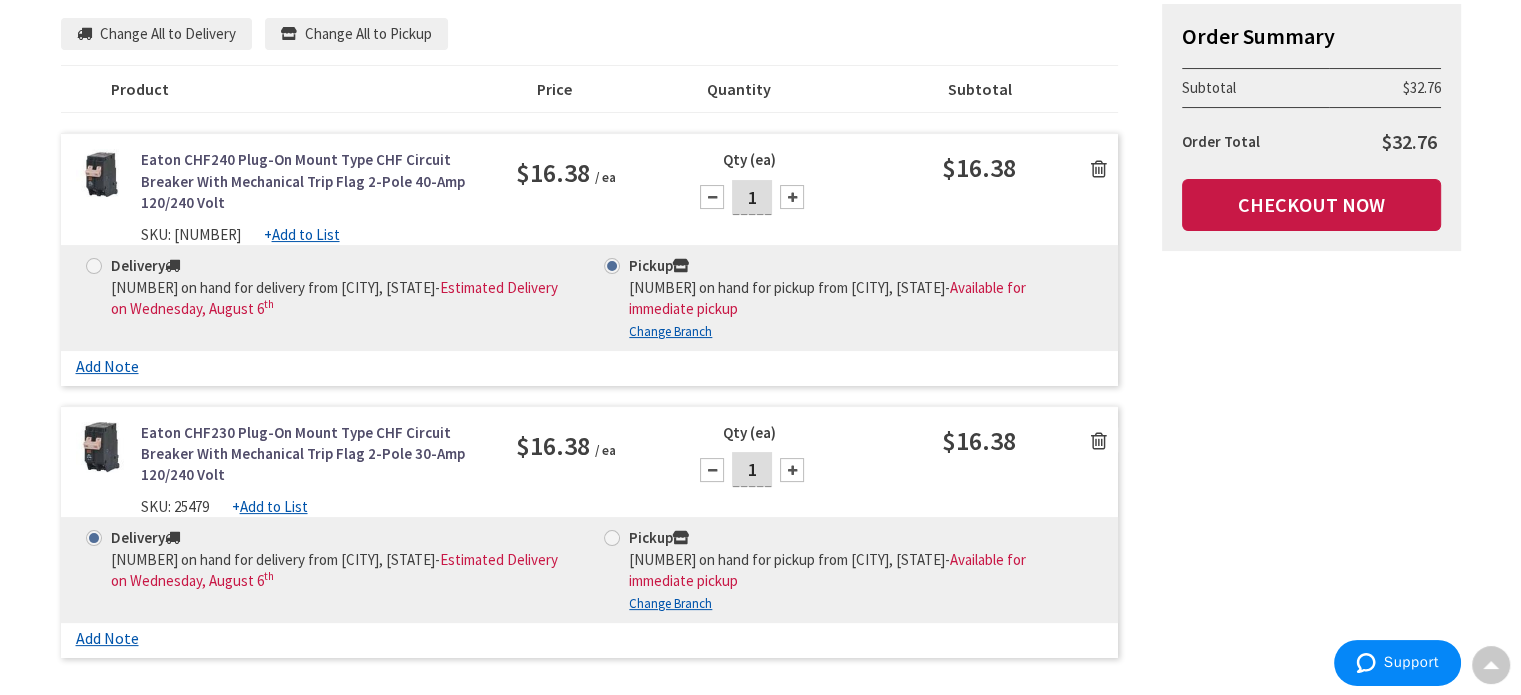 click at bounding box center [1099, 169] 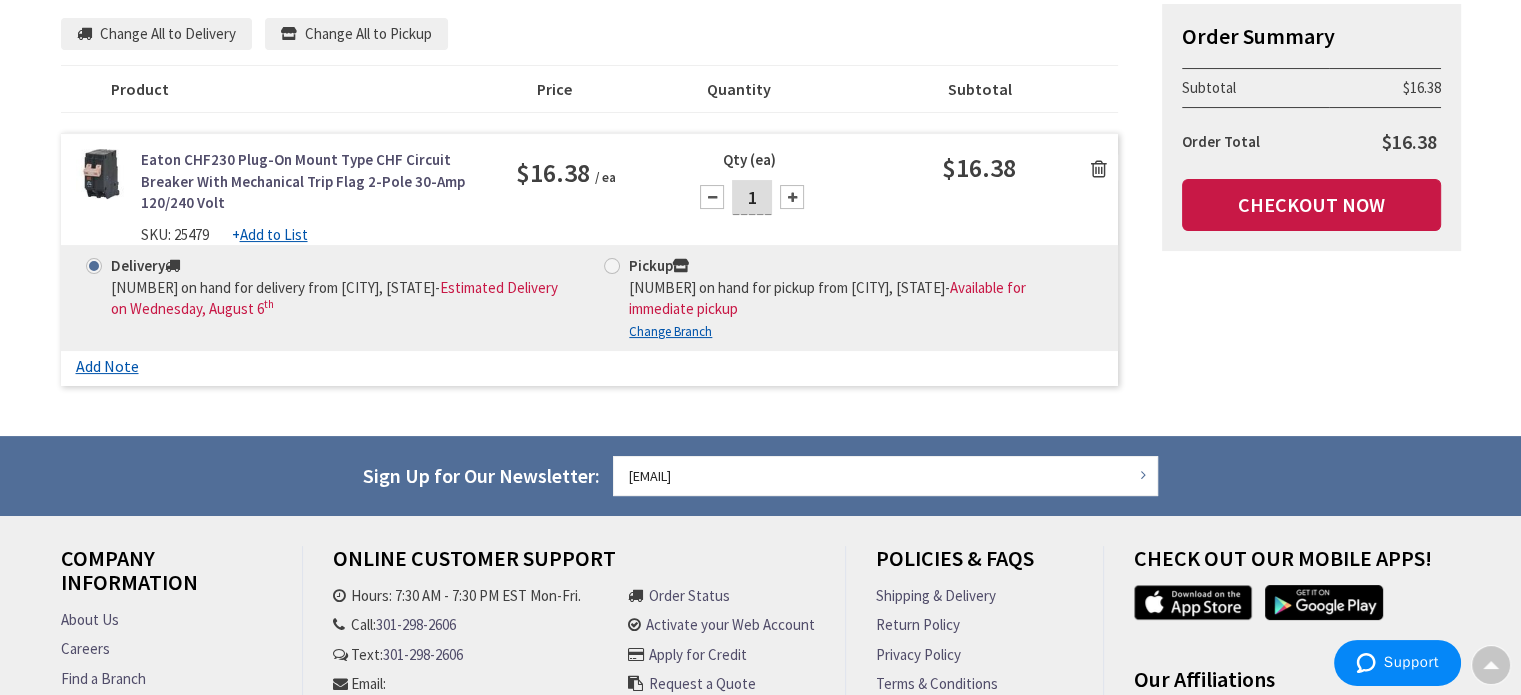 drag, startPoint x: 617, startPoint y: 266, endPoint x: 641, endPoint y: 277, distance: 26.400757 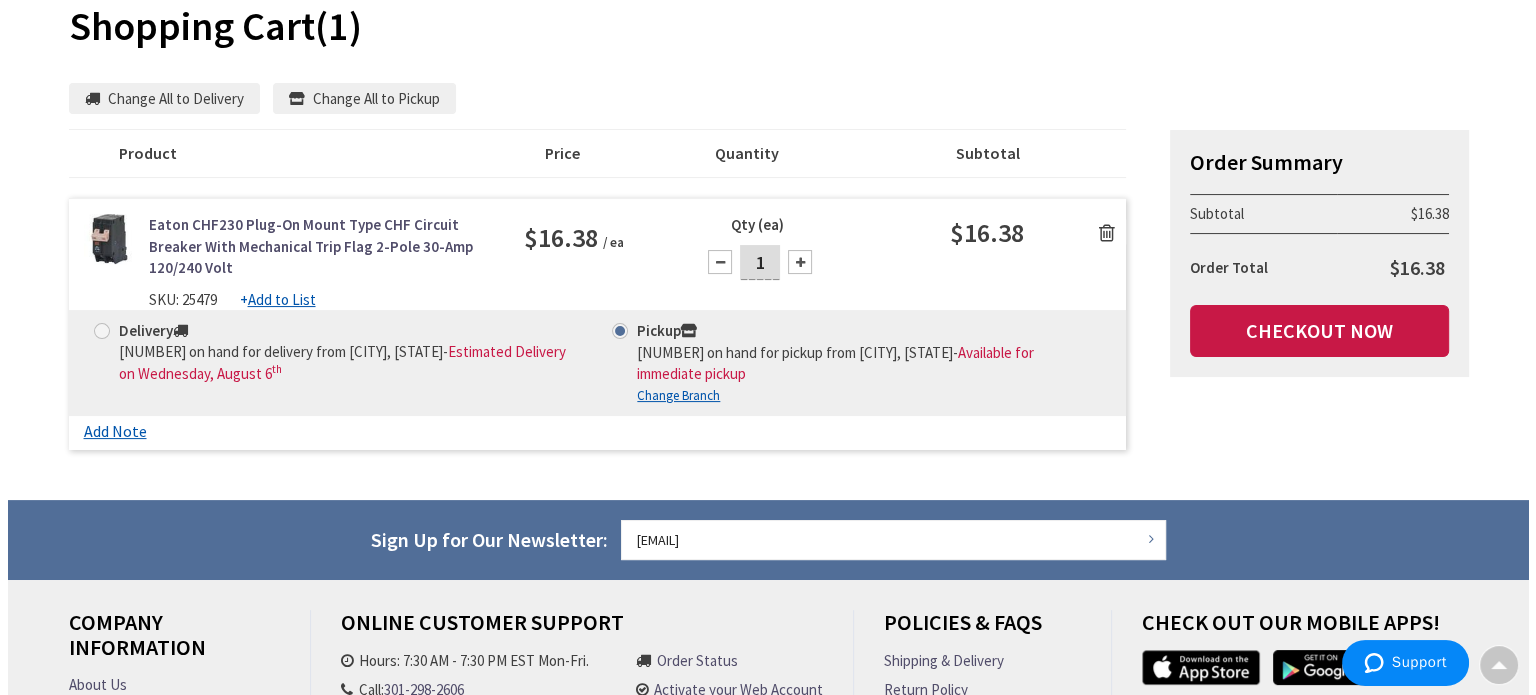scroll, scrollTop: 364, scrollLeft: 0, axis: vertical 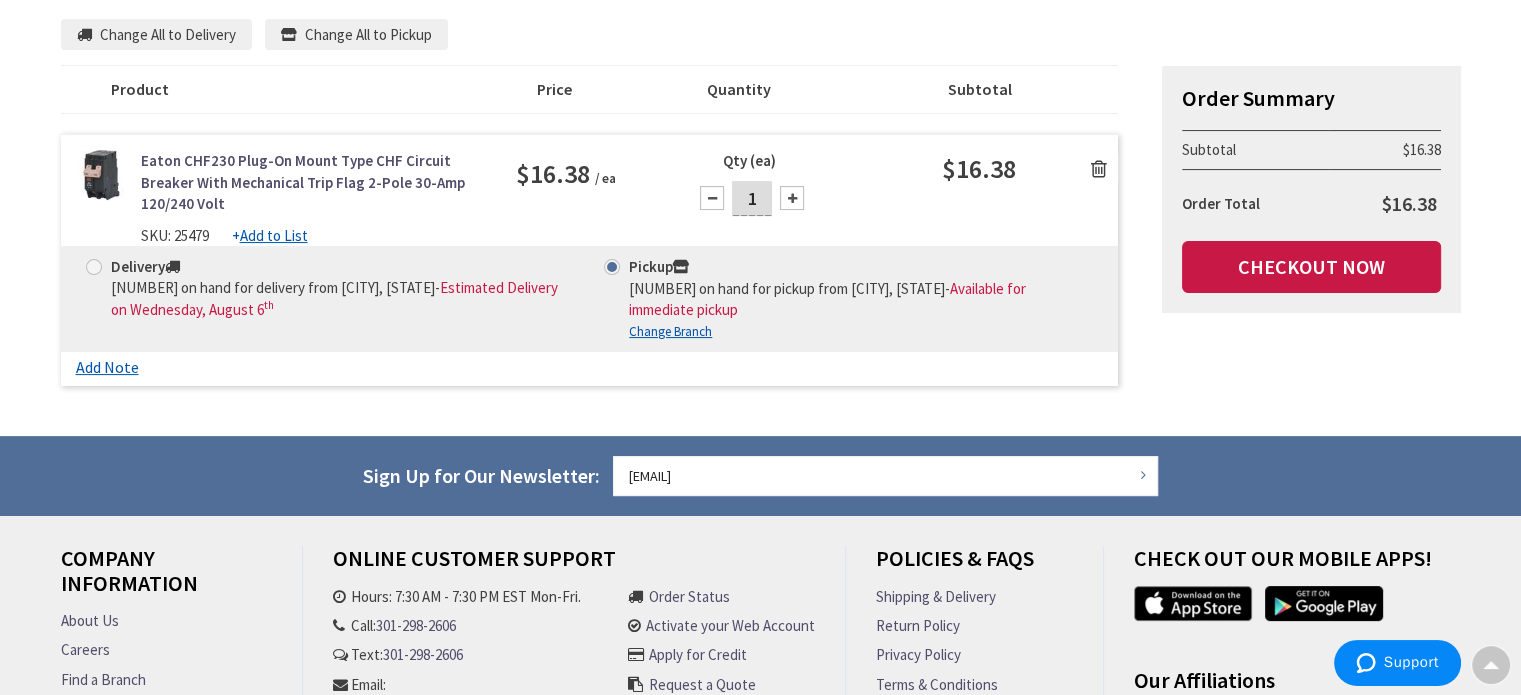 click on "Change Branch" at bounding box center [670, 331] 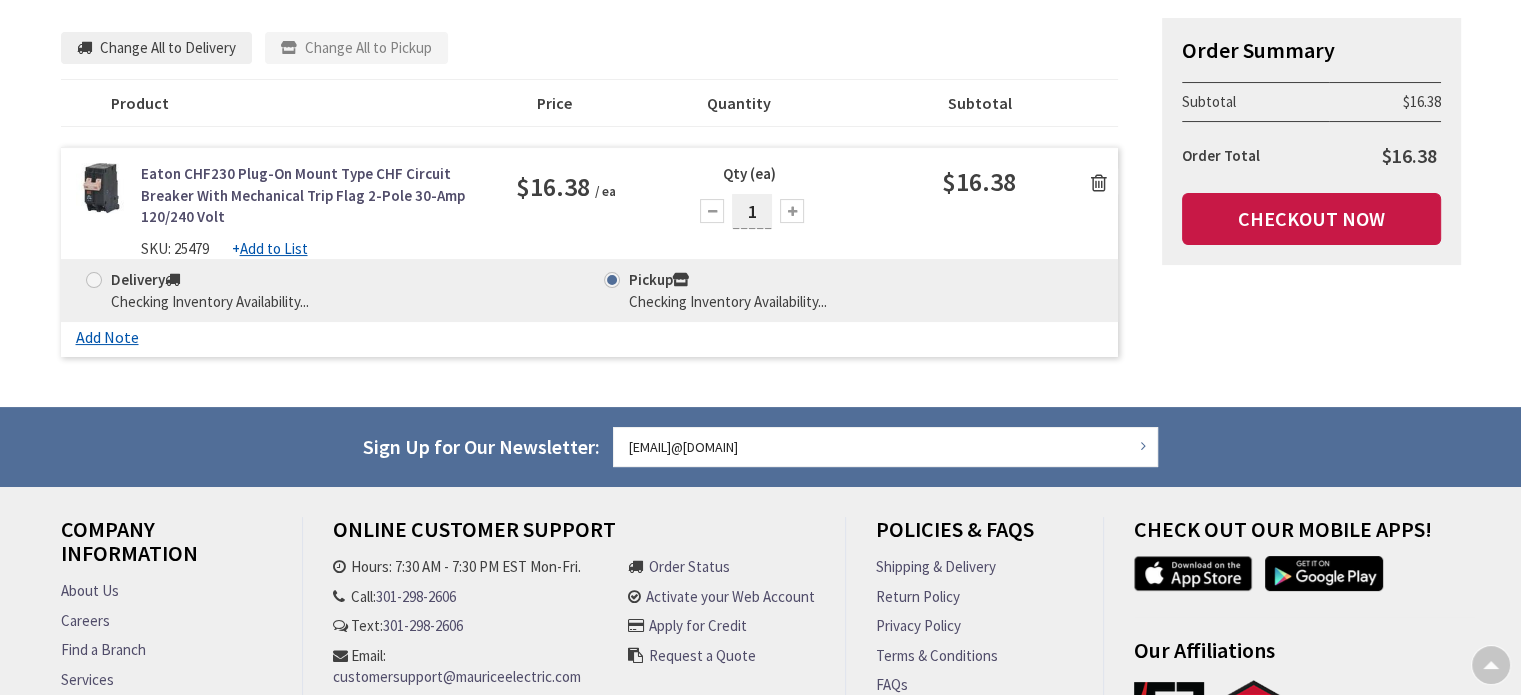 scroll, scrollTop: 200, scrollLeft: 0, axis: vertical 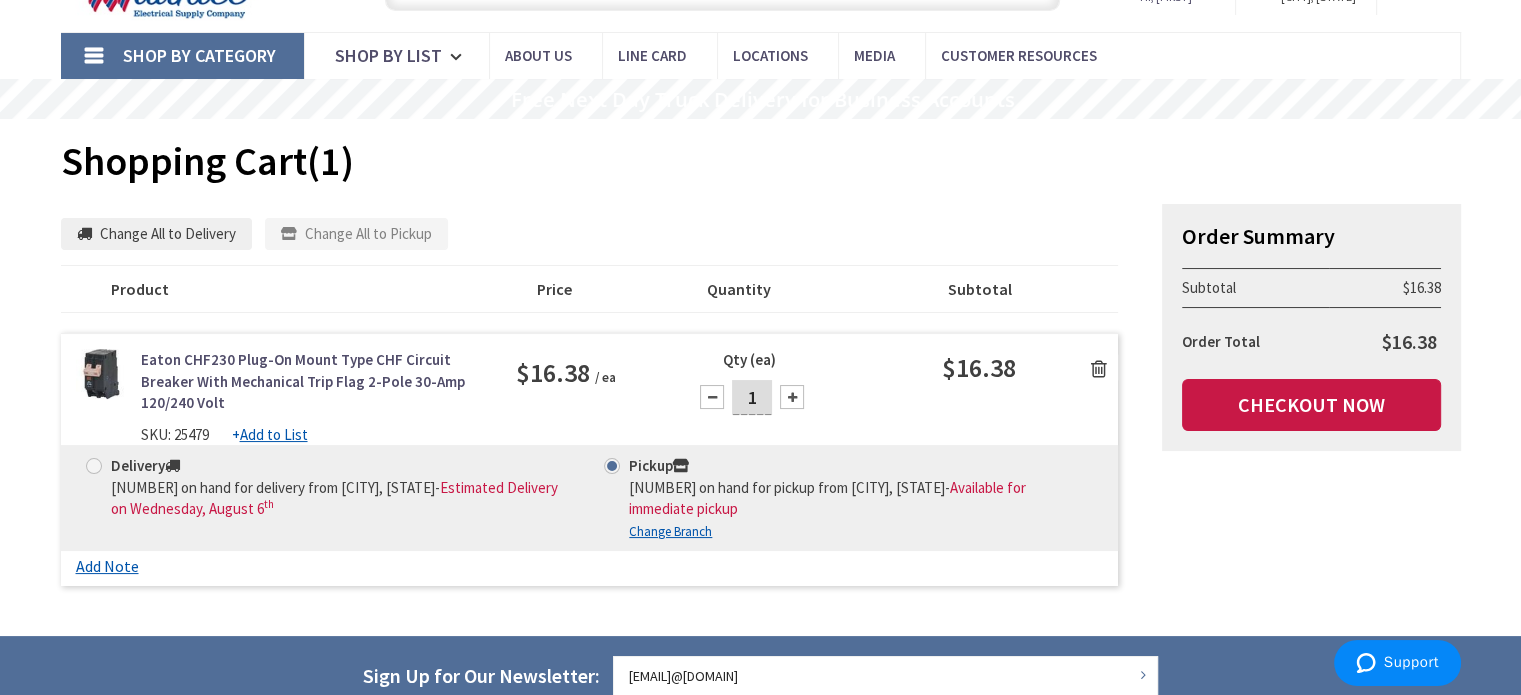 click on "Pickup
[NUMBER] on hand for pickup from [CITY], [STATE]
-  Available for immediate pickup
Change Branch" at bounding box center (848, 498) 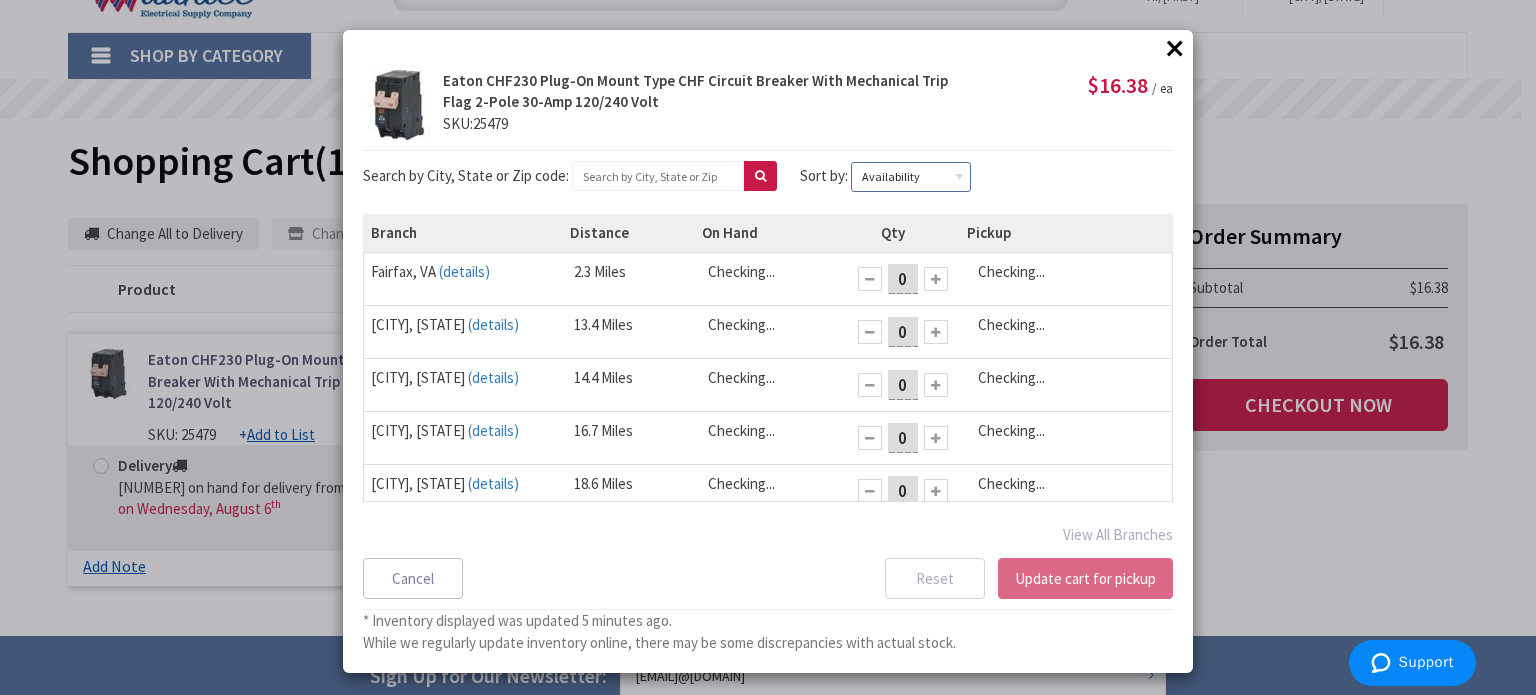 drag, startPoint x: 860, startPoint y: 176, endPoint x: 873, endPoint y: 175, distance: 13.038404 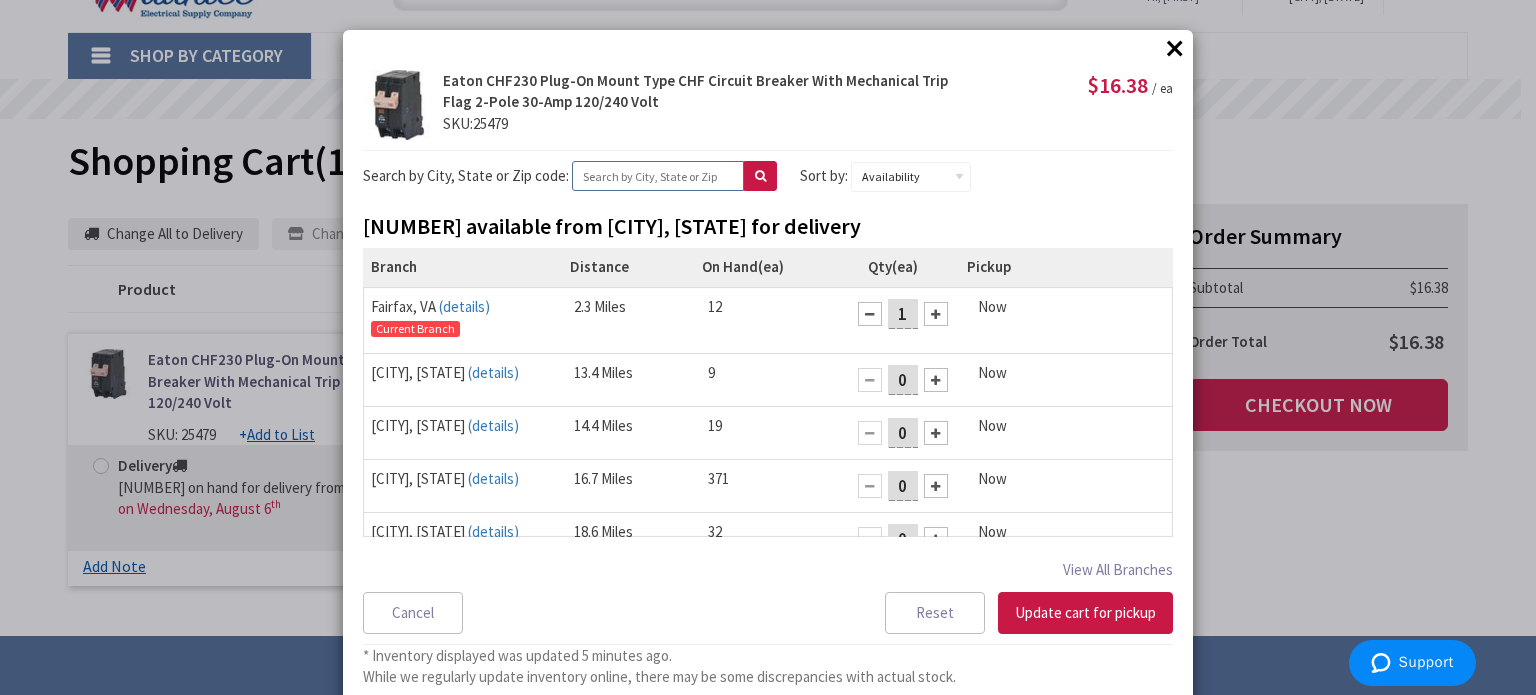 click at bounding box center [658, 176] 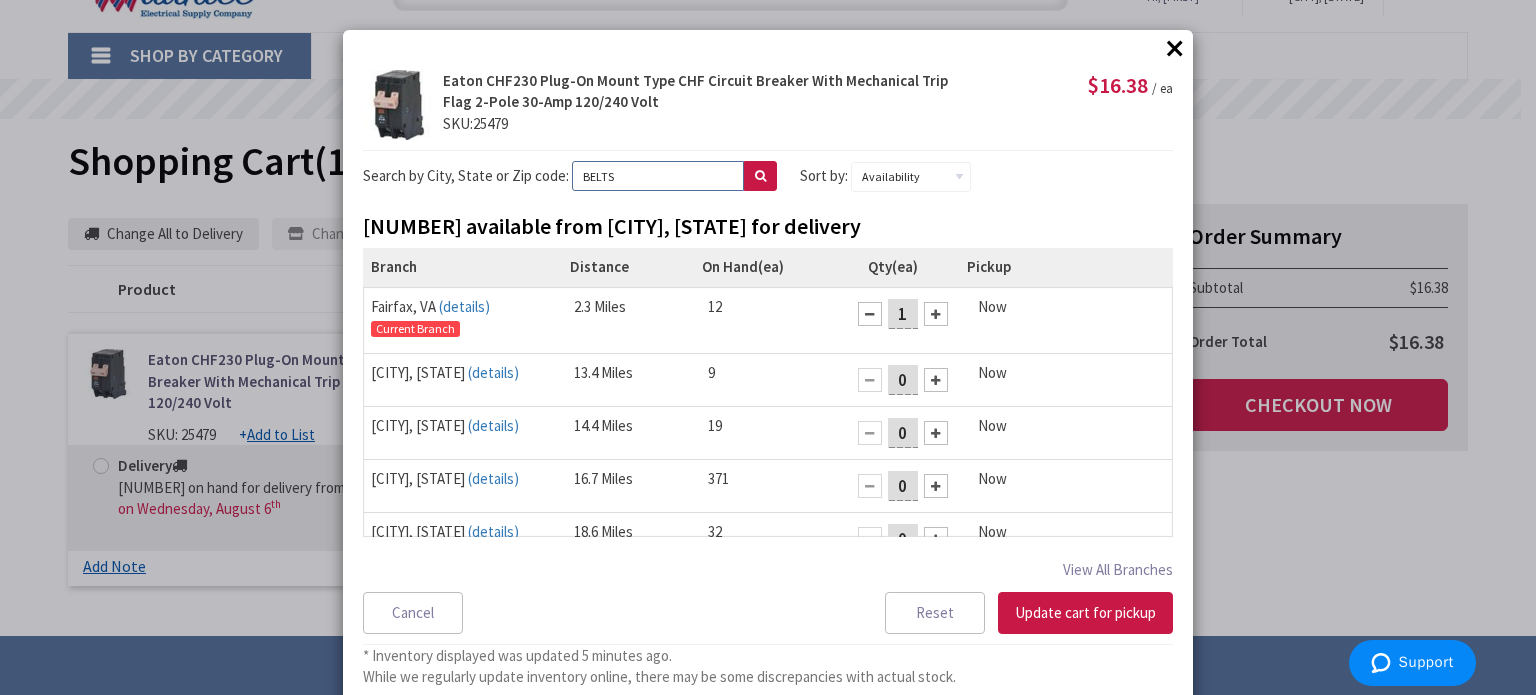 type on "BELTSVILLE" 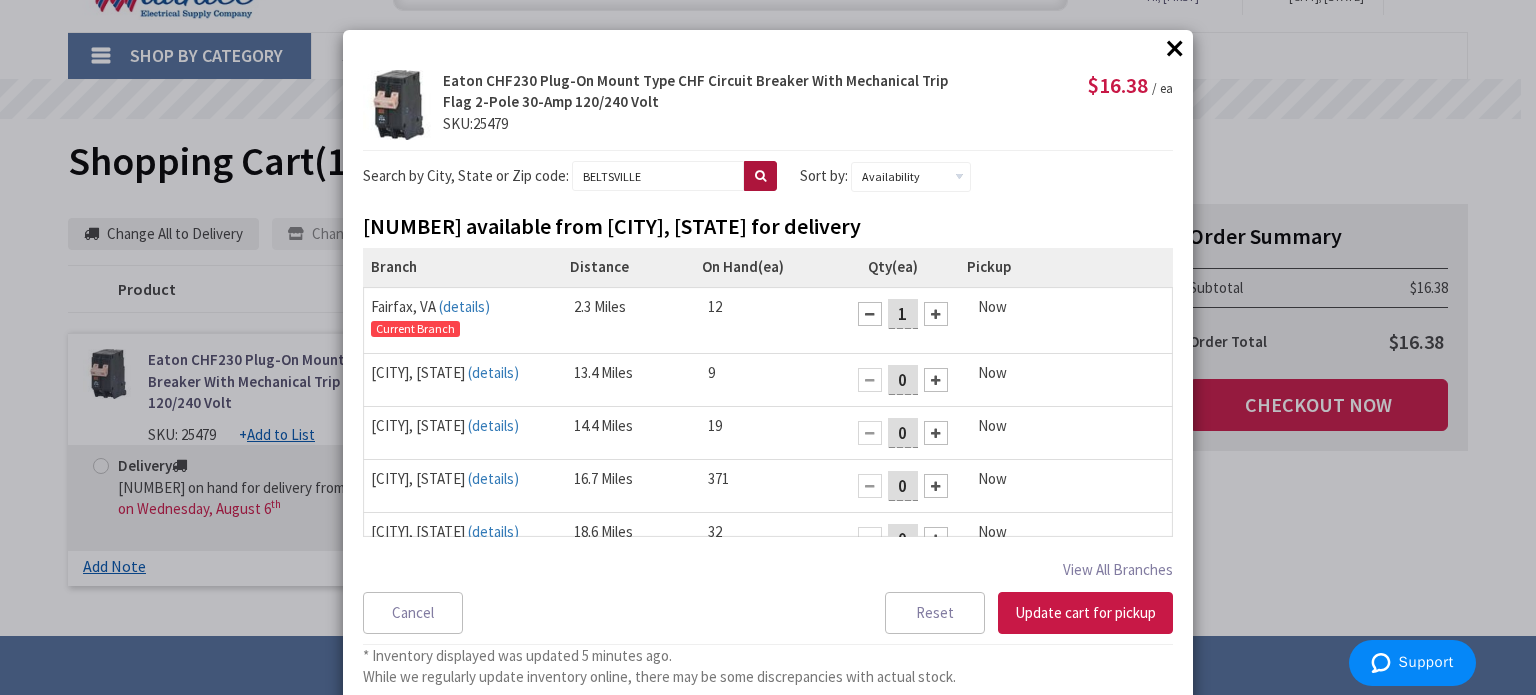 click at bounding box center (760, 176) 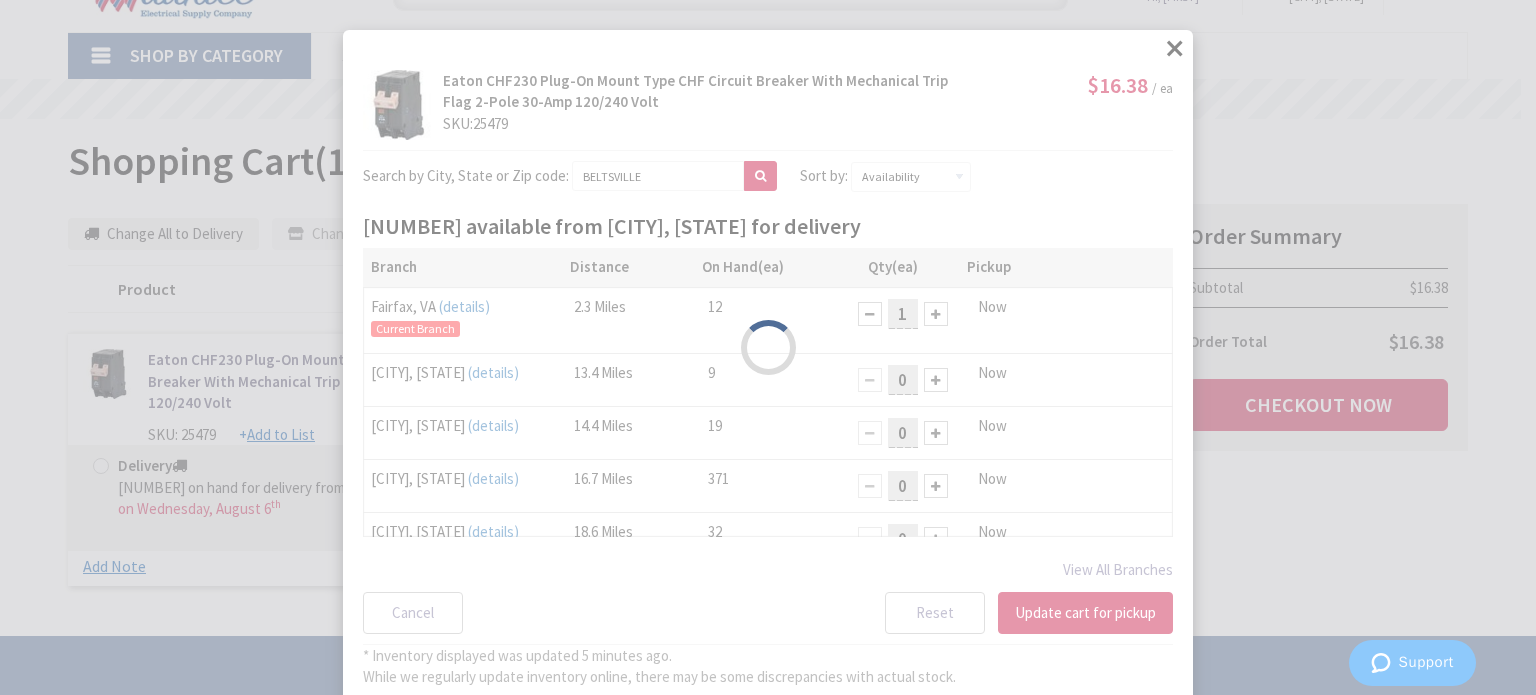 select on "data-availability" 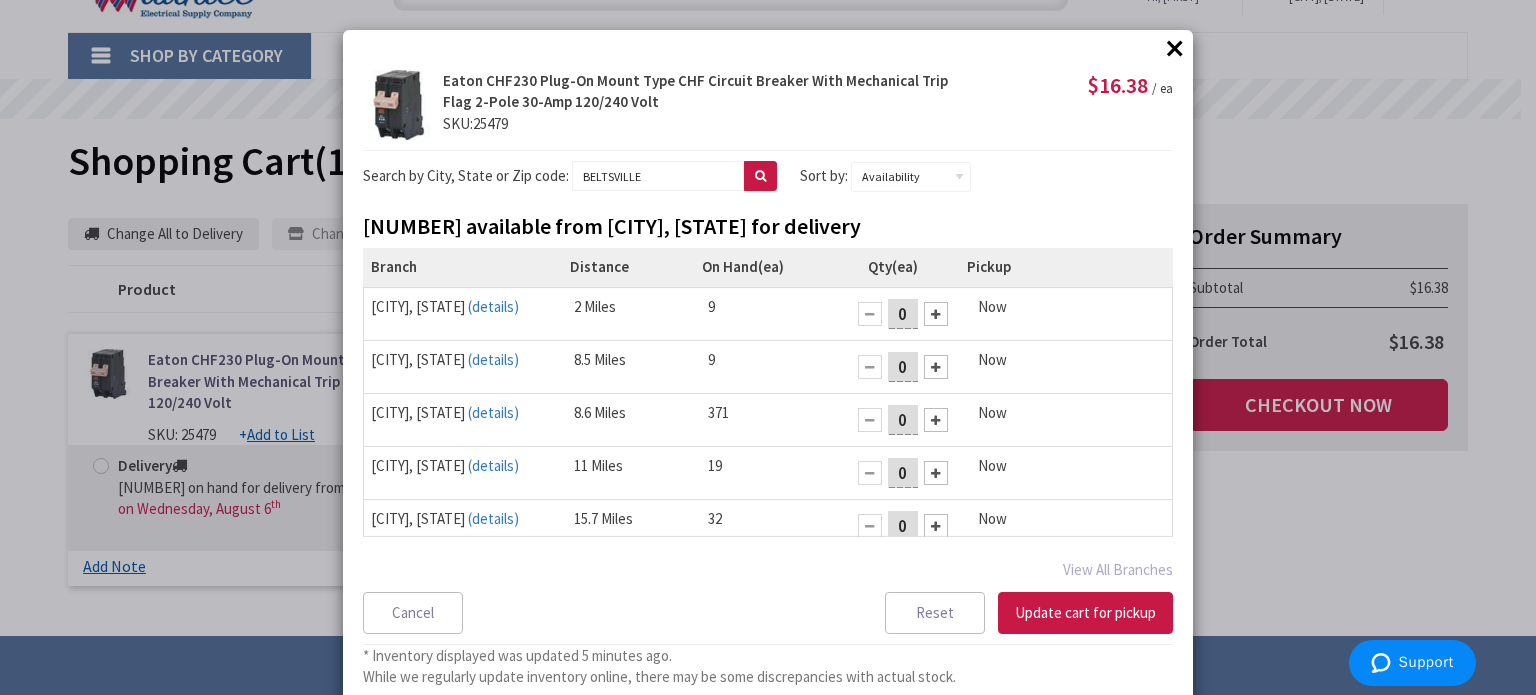 click at bounding box center (936, 314) 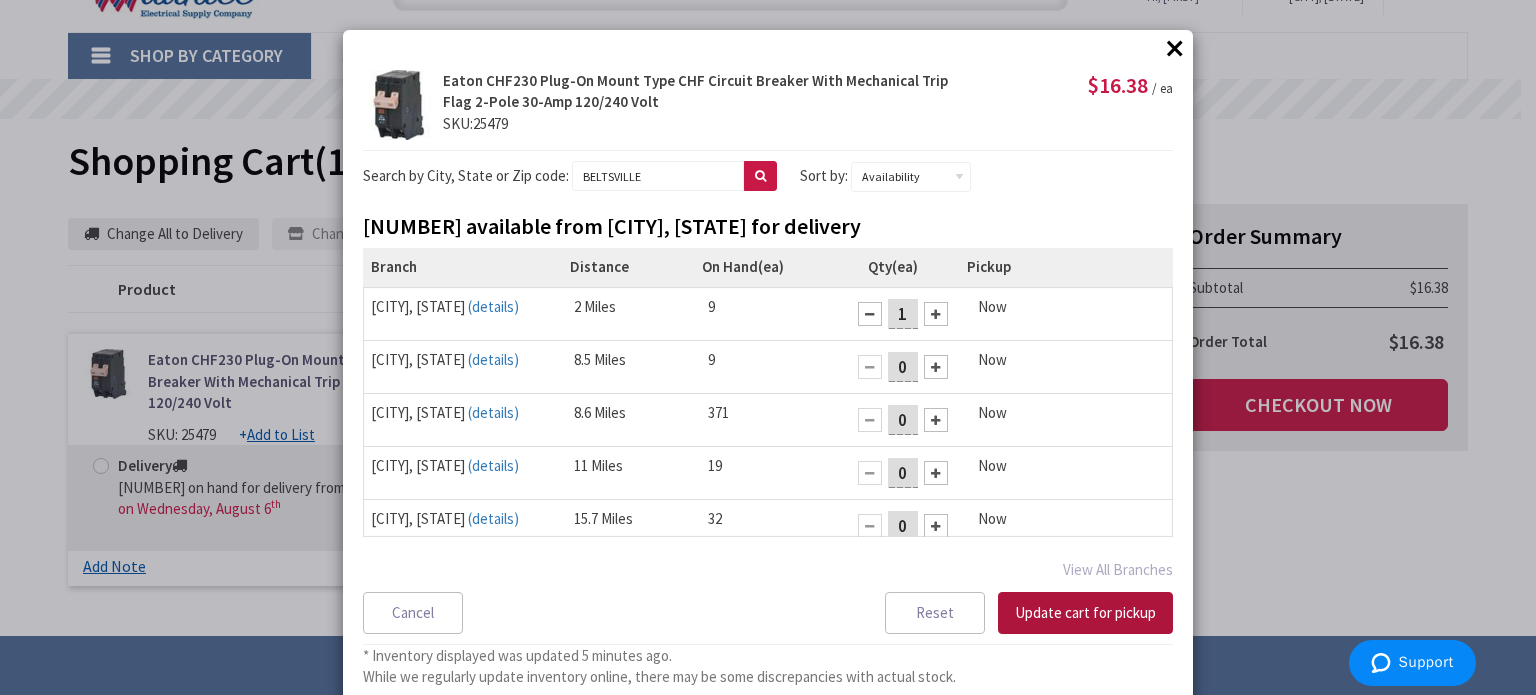 click on "Update cart for pickup" at bounding box center (1085, 613) 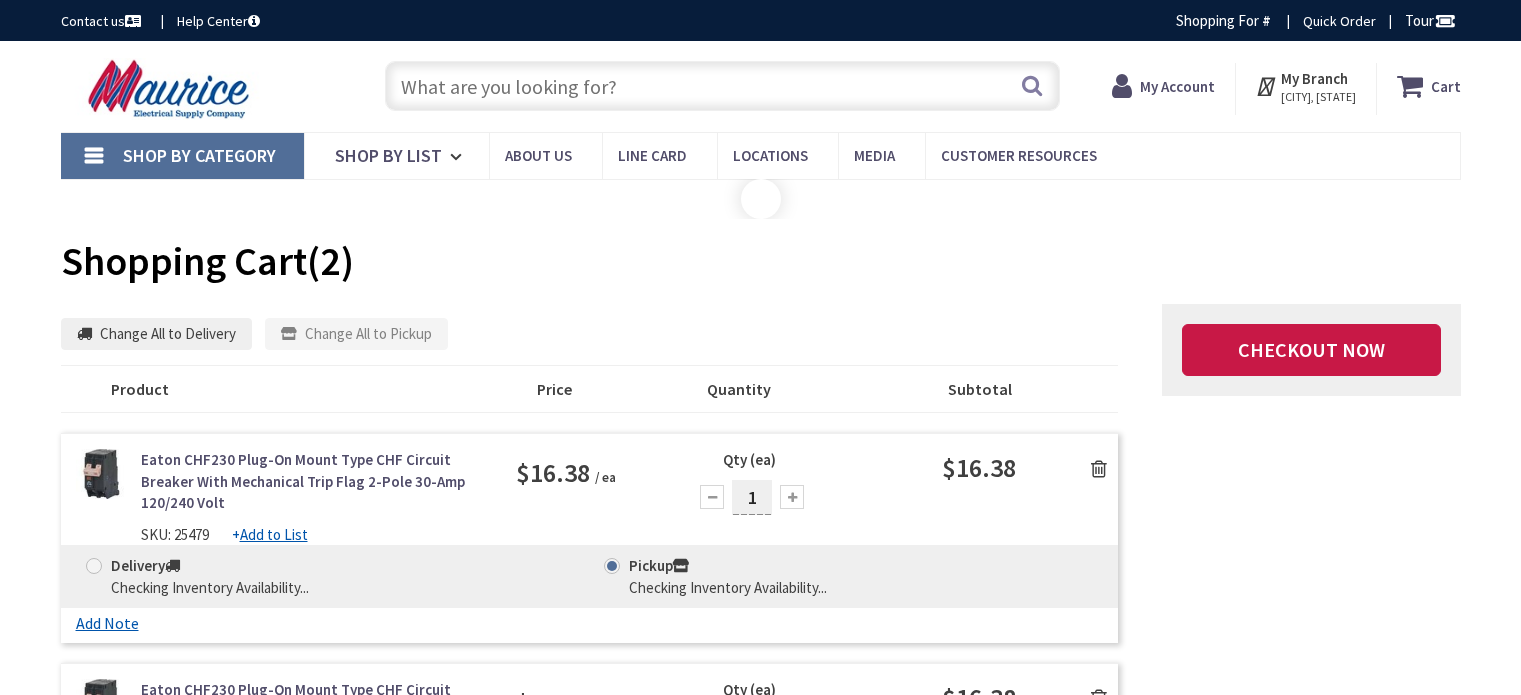 scroll, scrollTop: 100, scrollLeft: 0, axis: vertical 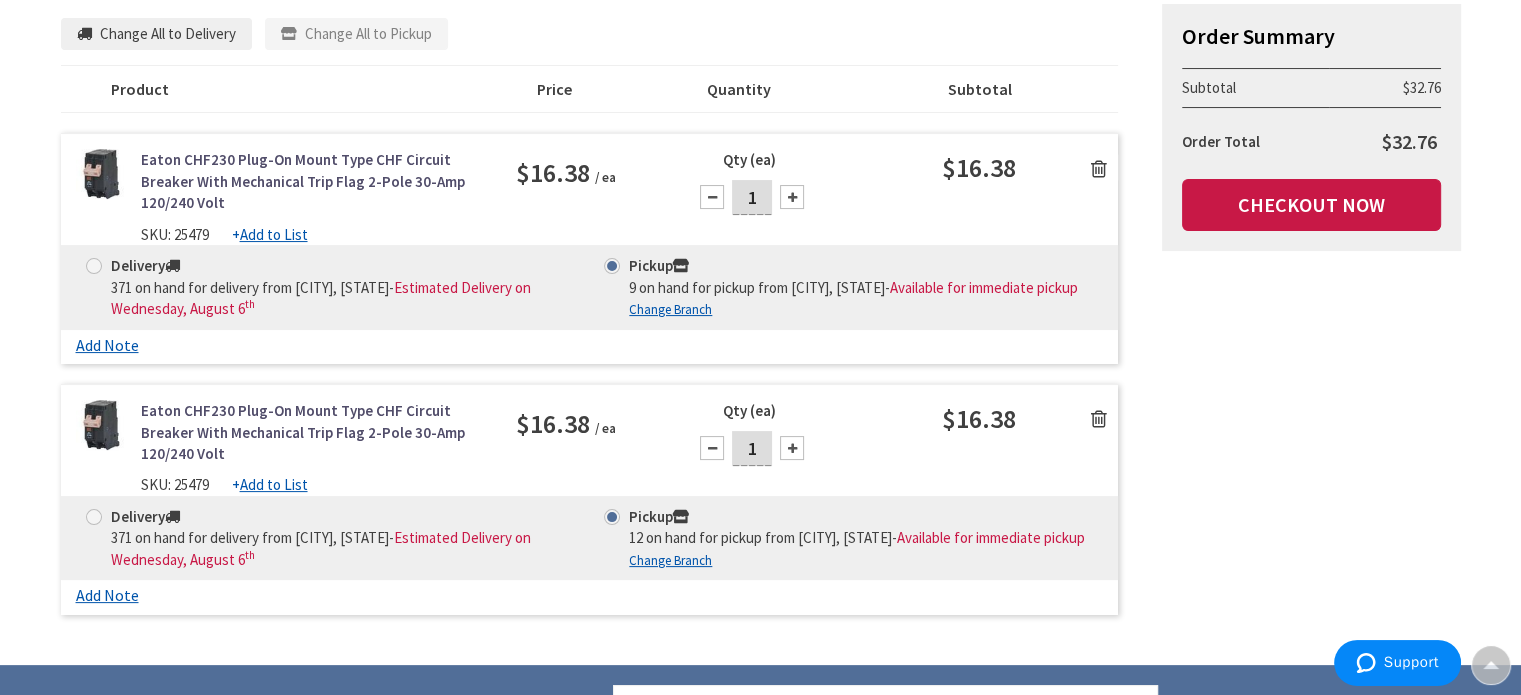 click at bounding box center [1099, 419] 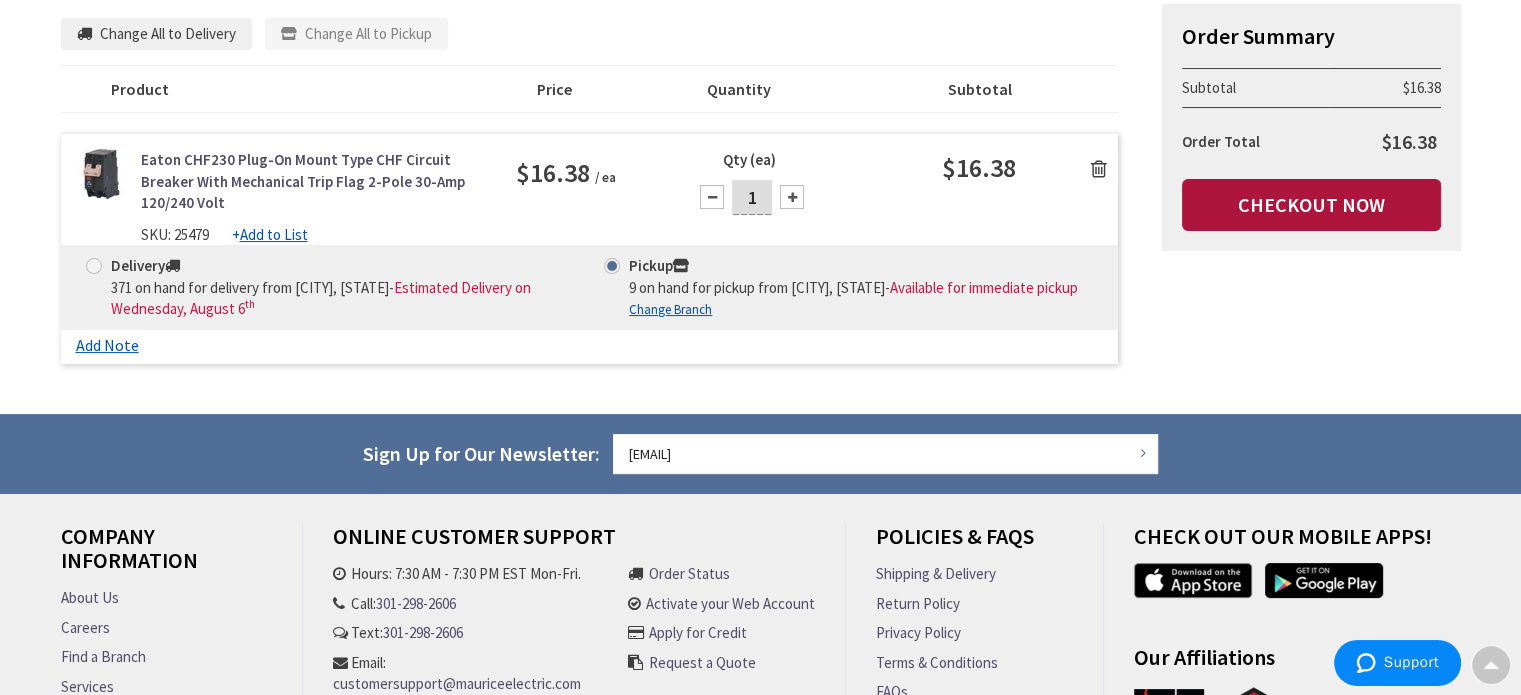 click on "Checkout Now" at bounding box center [1311, 205] 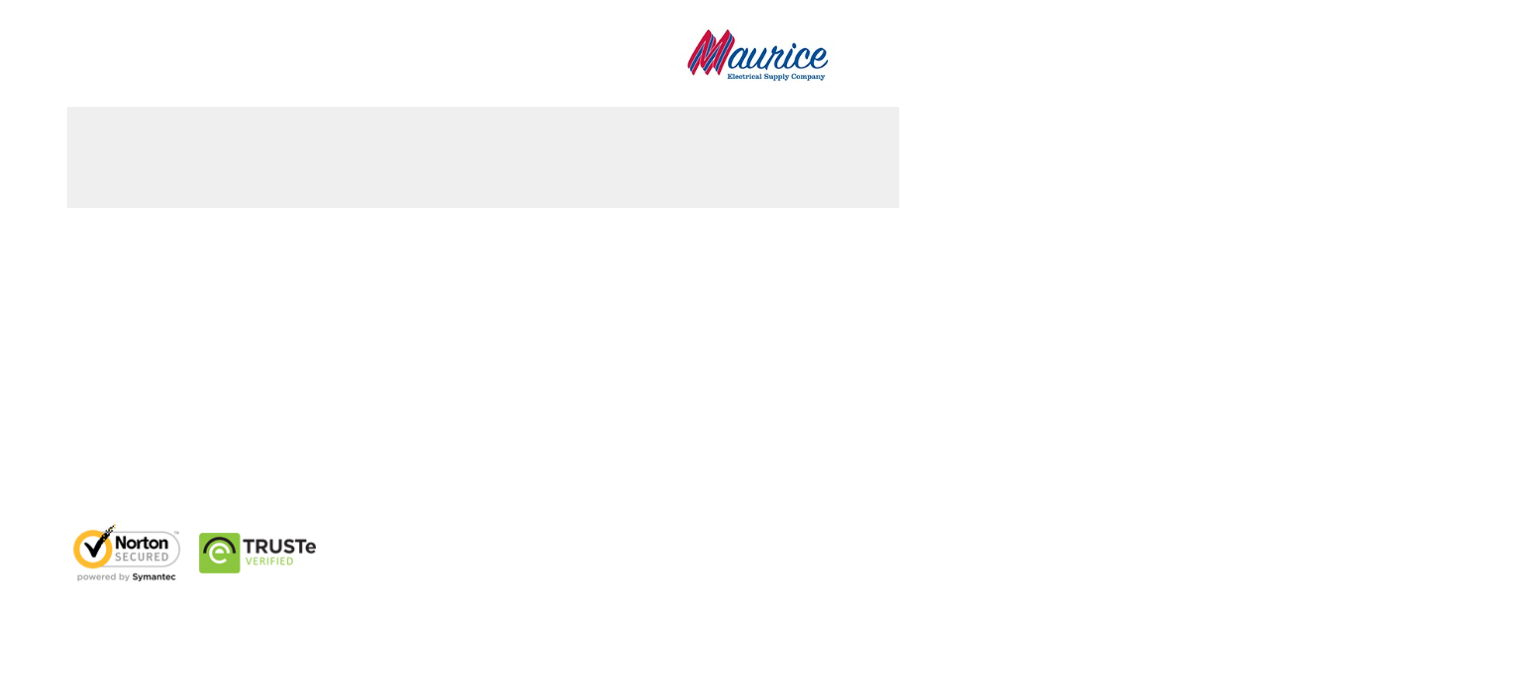 scroll, scrollTop: 0, scrollLeft: 0, axis: both 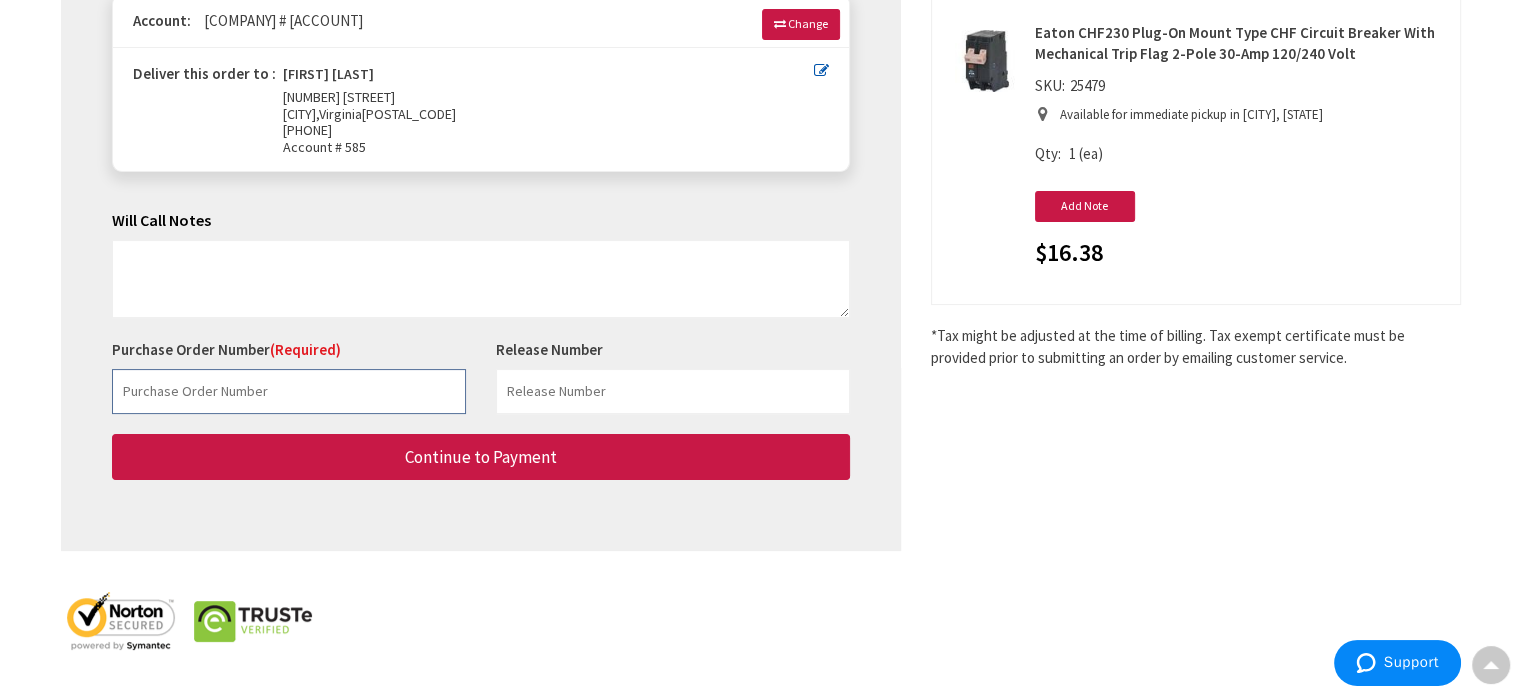 click at bounding box center (289, 391) 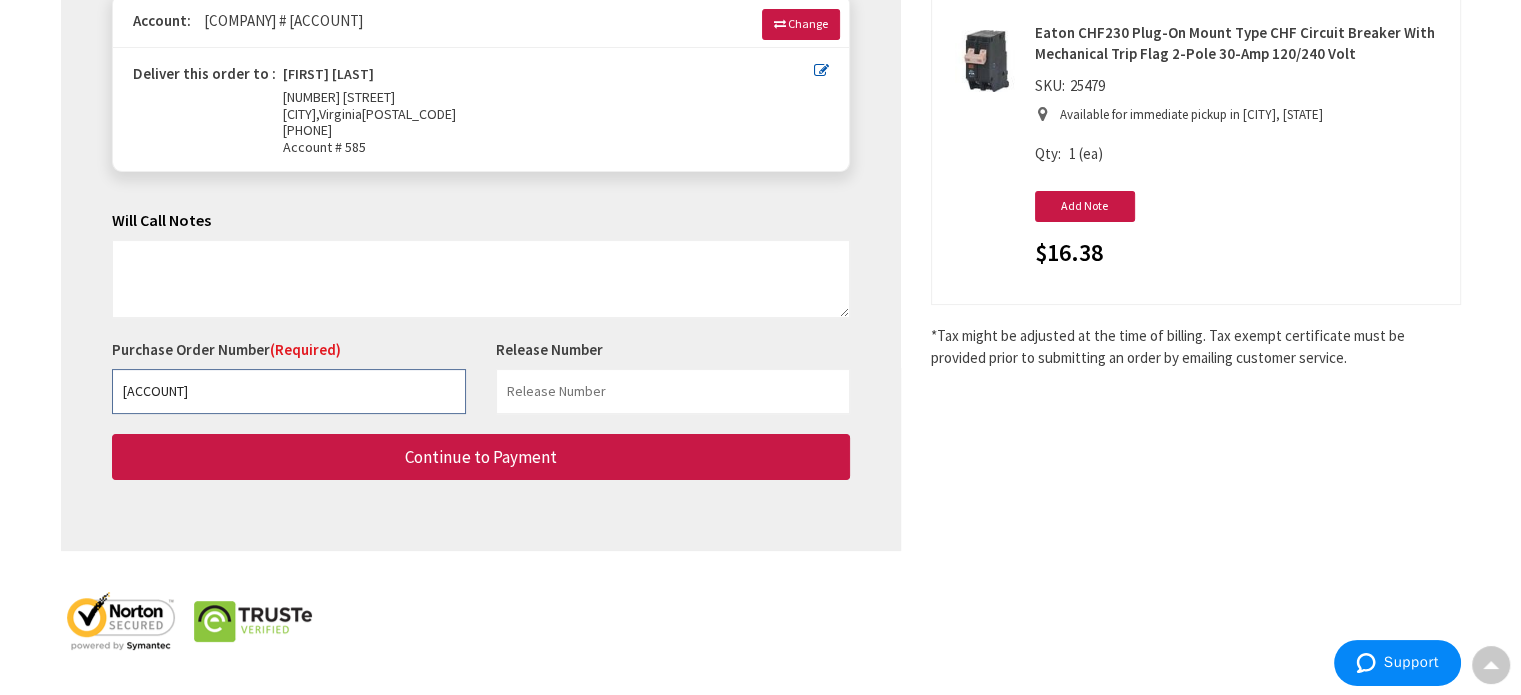 type on "749947935-004" 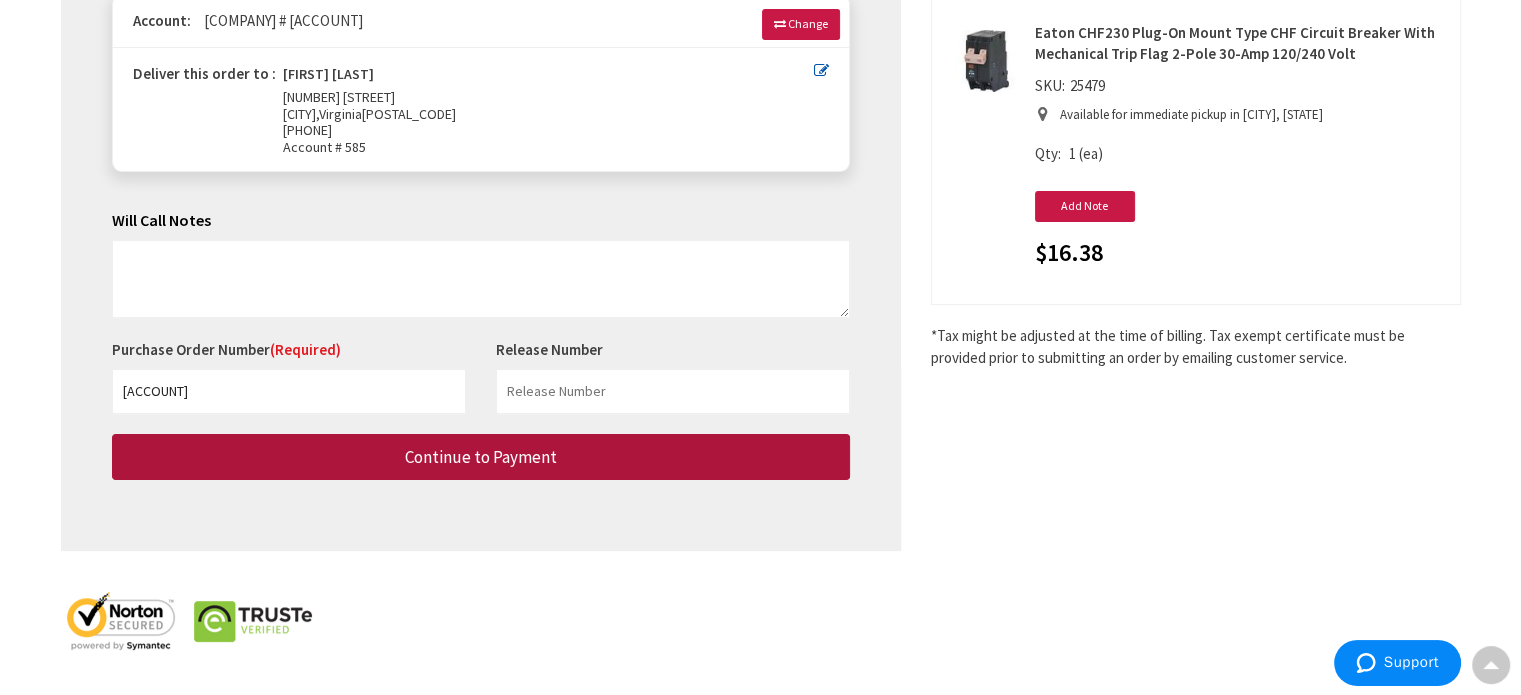click on "Continue to Payment" at bounding box center (481, 457) 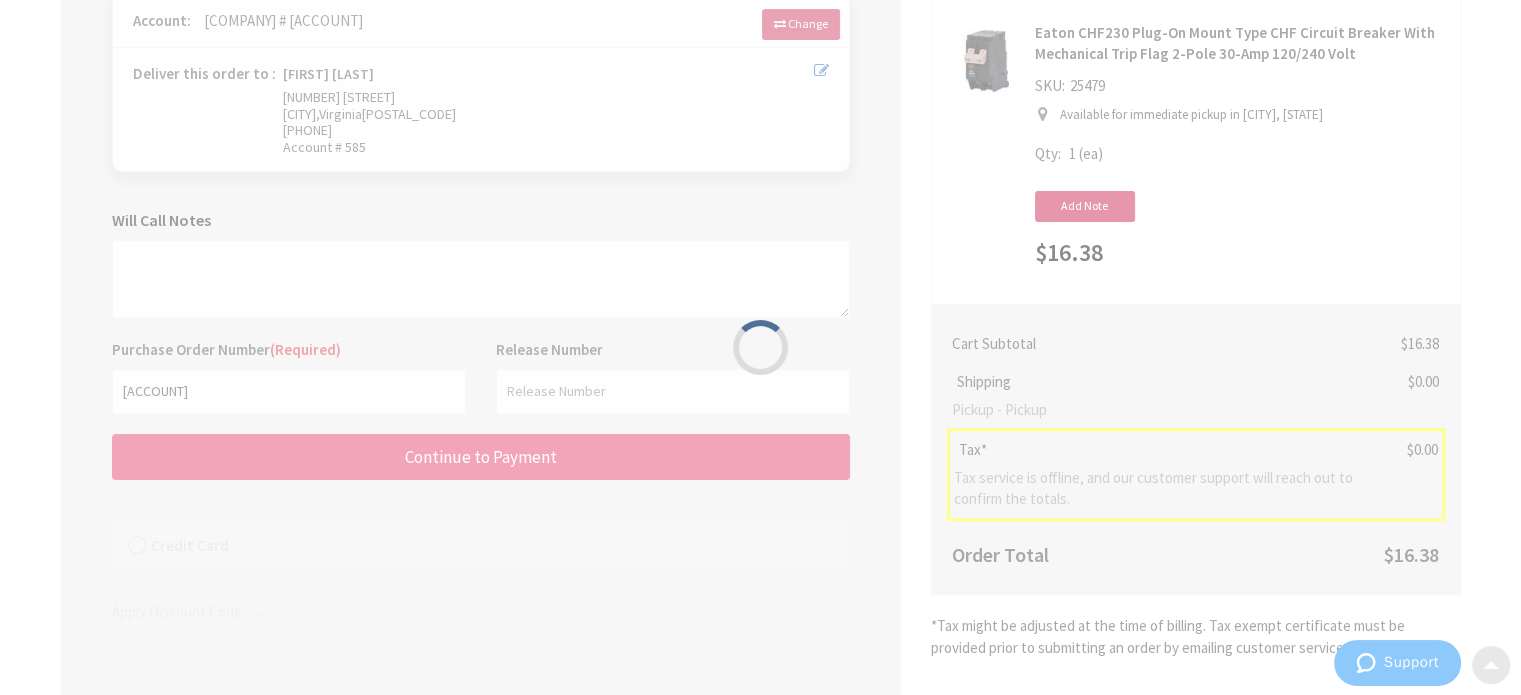 scroll, scrollTop: 0, scrollLeft: 0, axis: both 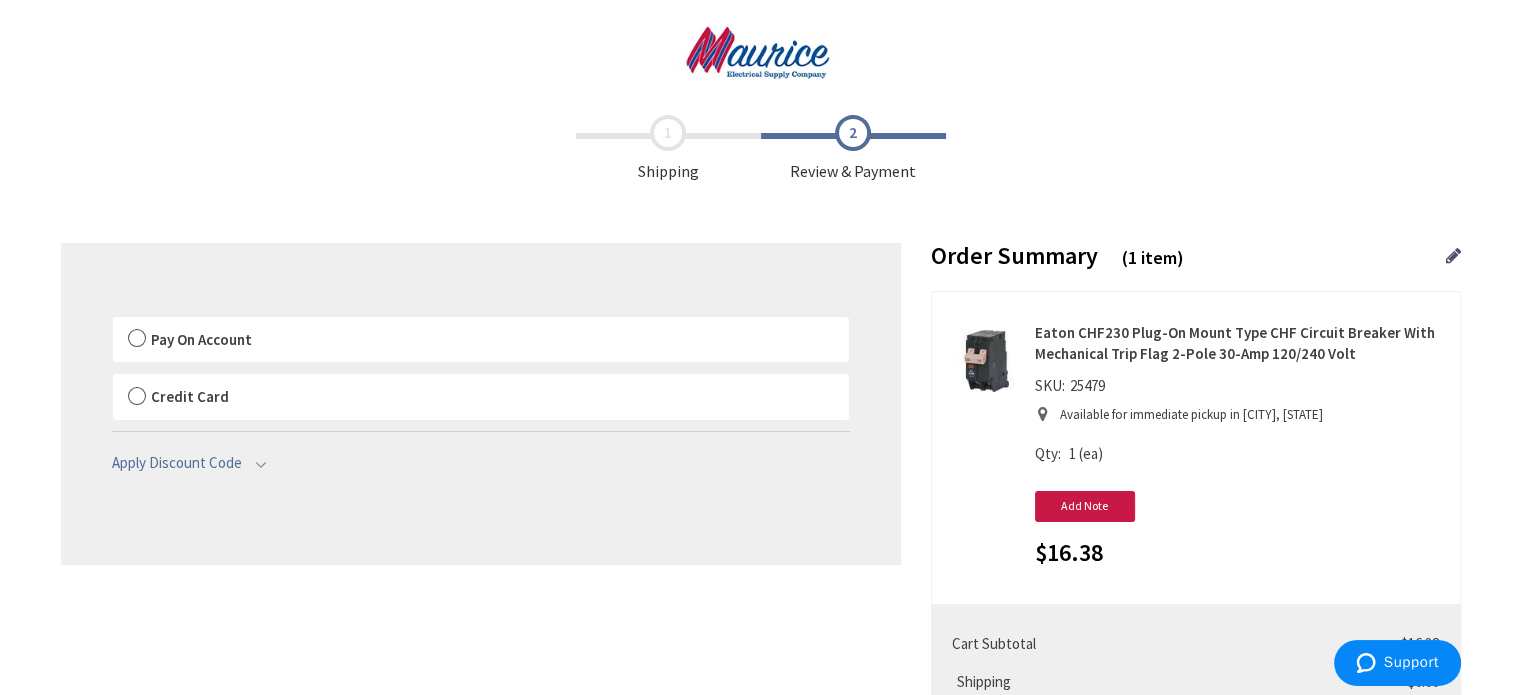 click on "Pay On Account" at bounding box center [481, 340] 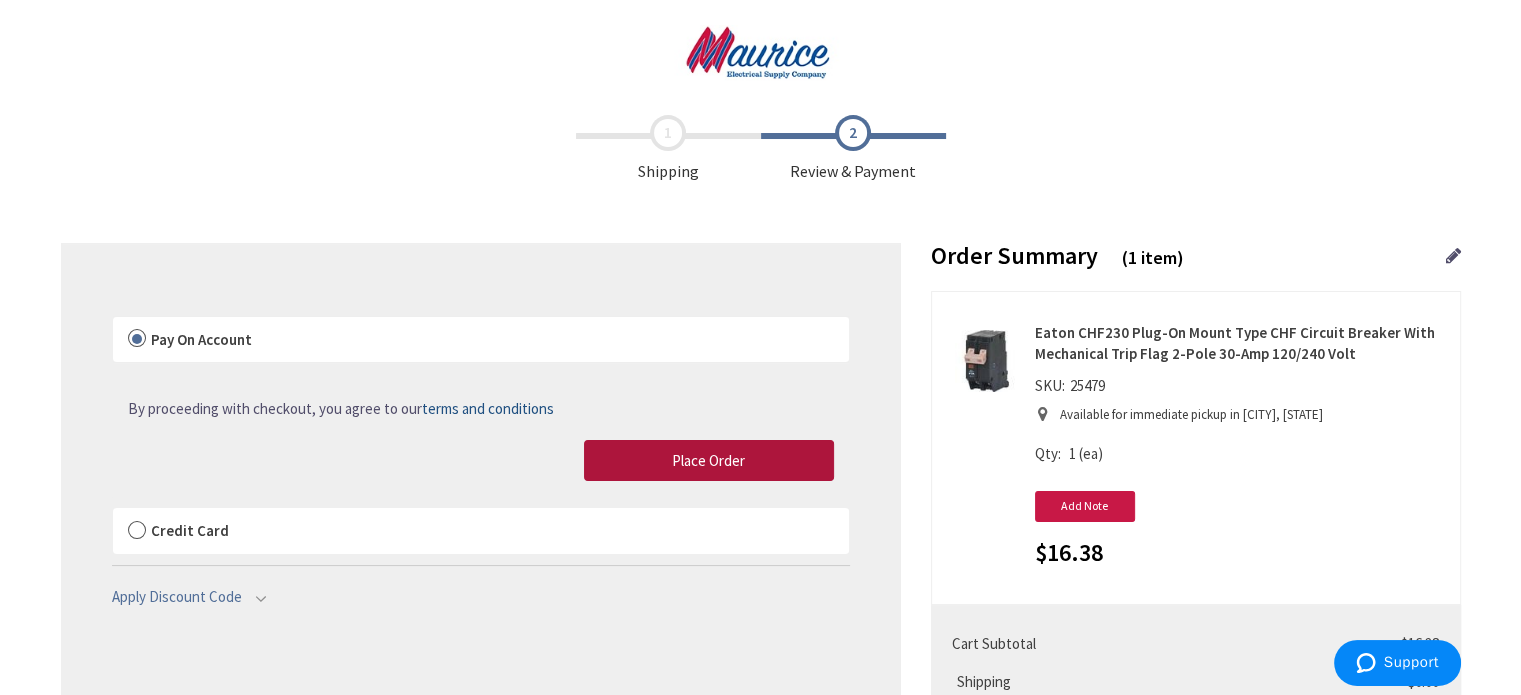 click on "Place Order" at bounding box center (709, 461) 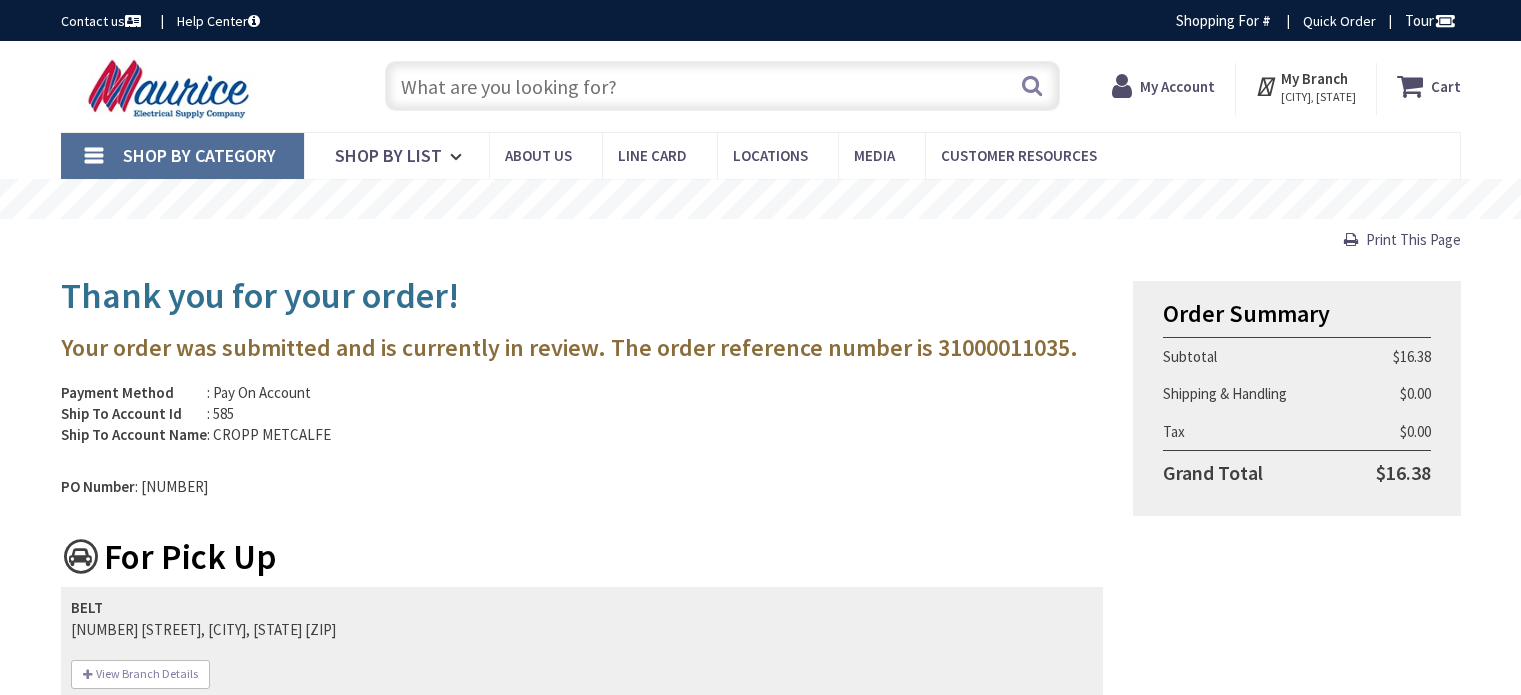 scroll, scrollTop: 0, scrollLeft: 0, axis: both 